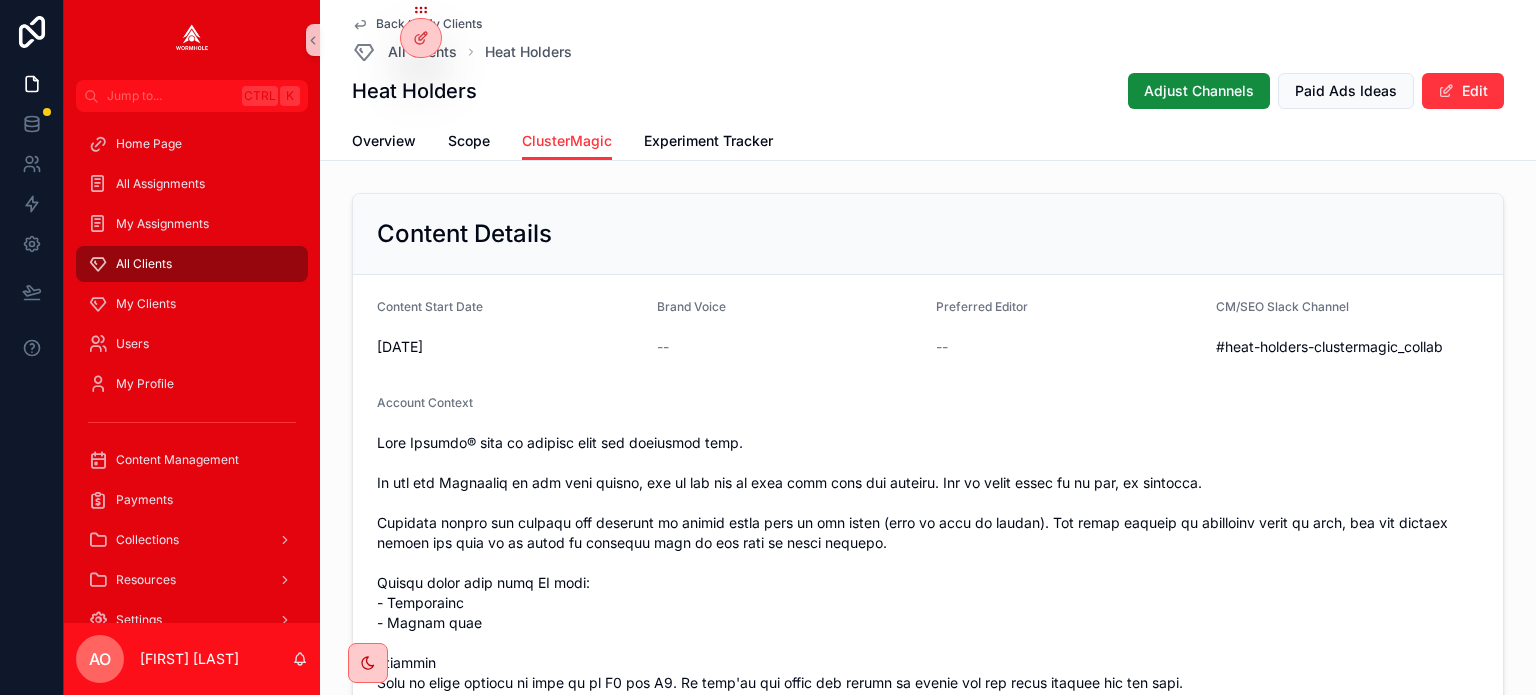 scroll, scrollTop: 0, scrollLeft: 0, axis: both 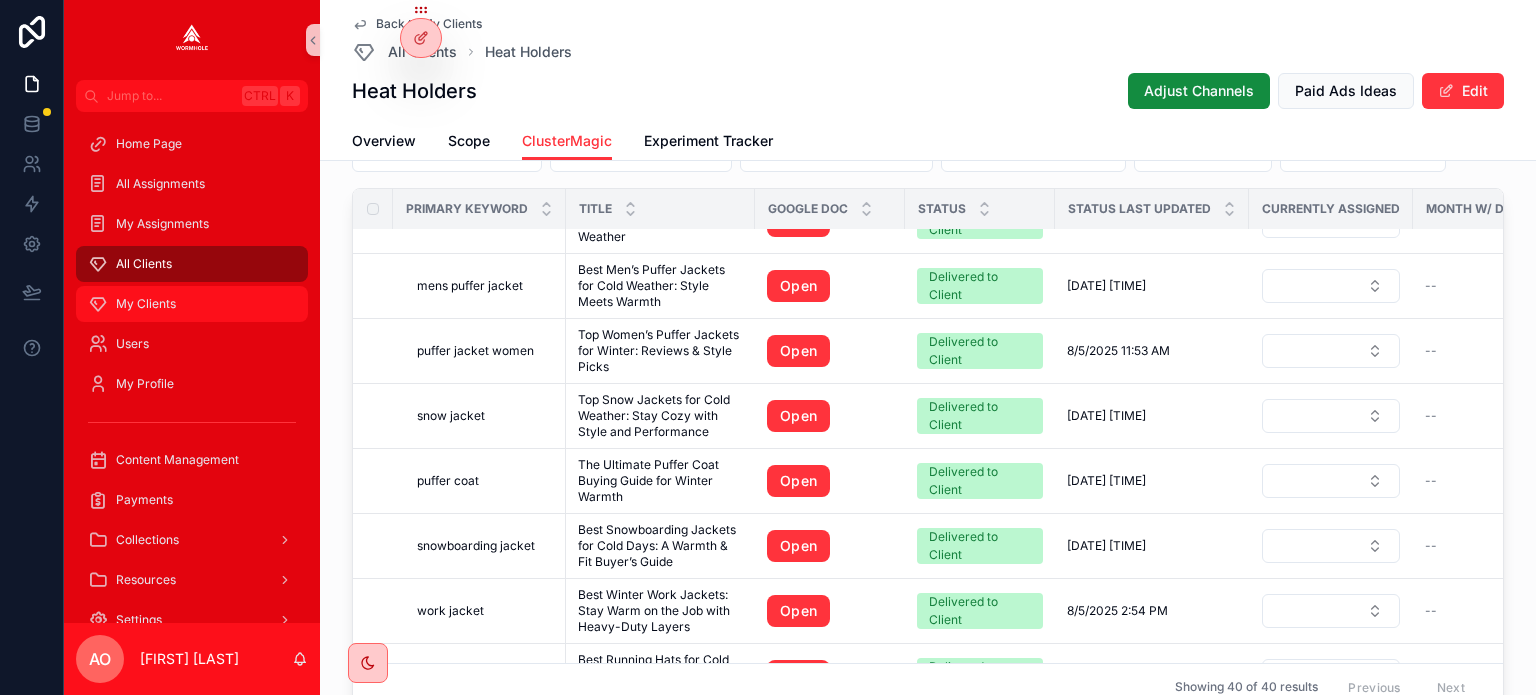click on "My Clients" at bounding box center (146, 304) 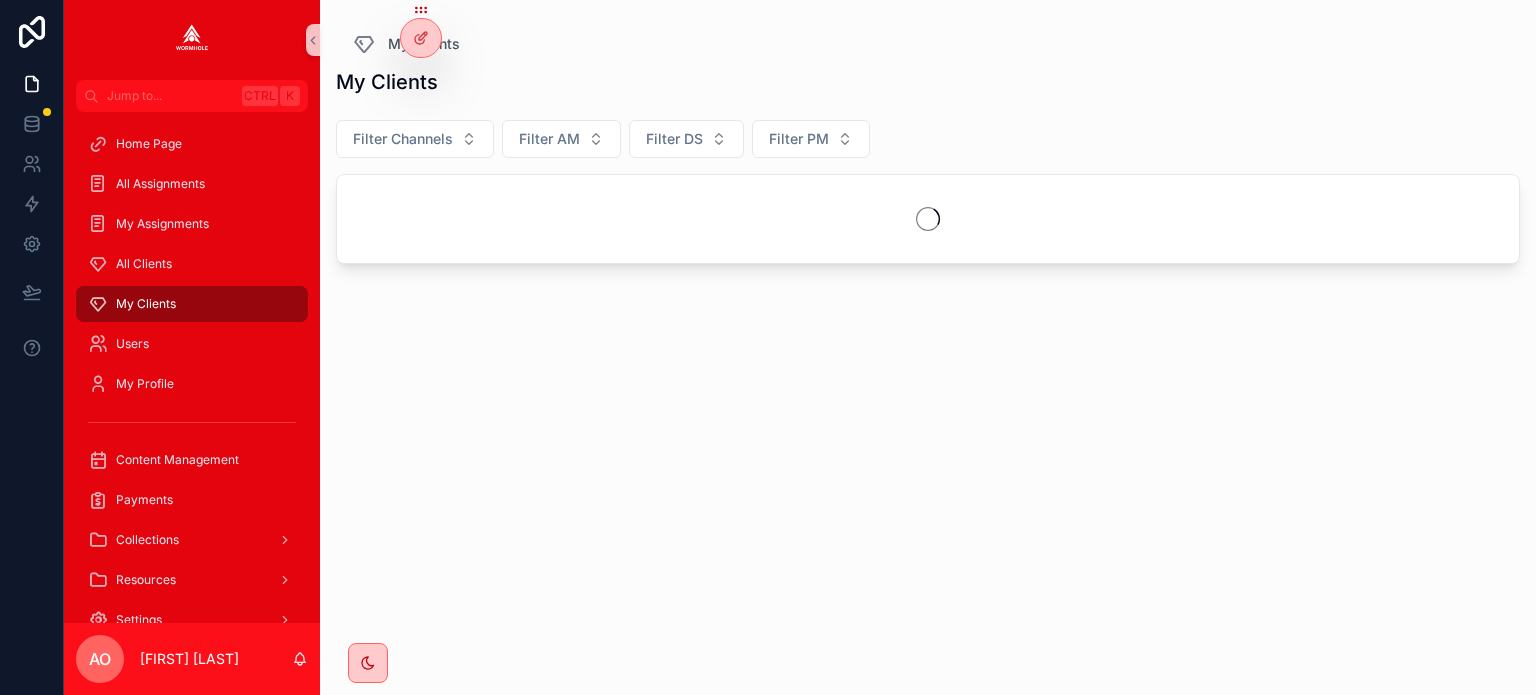 scroll, scrollTop: 0, scrollLeft: 0, axis: both 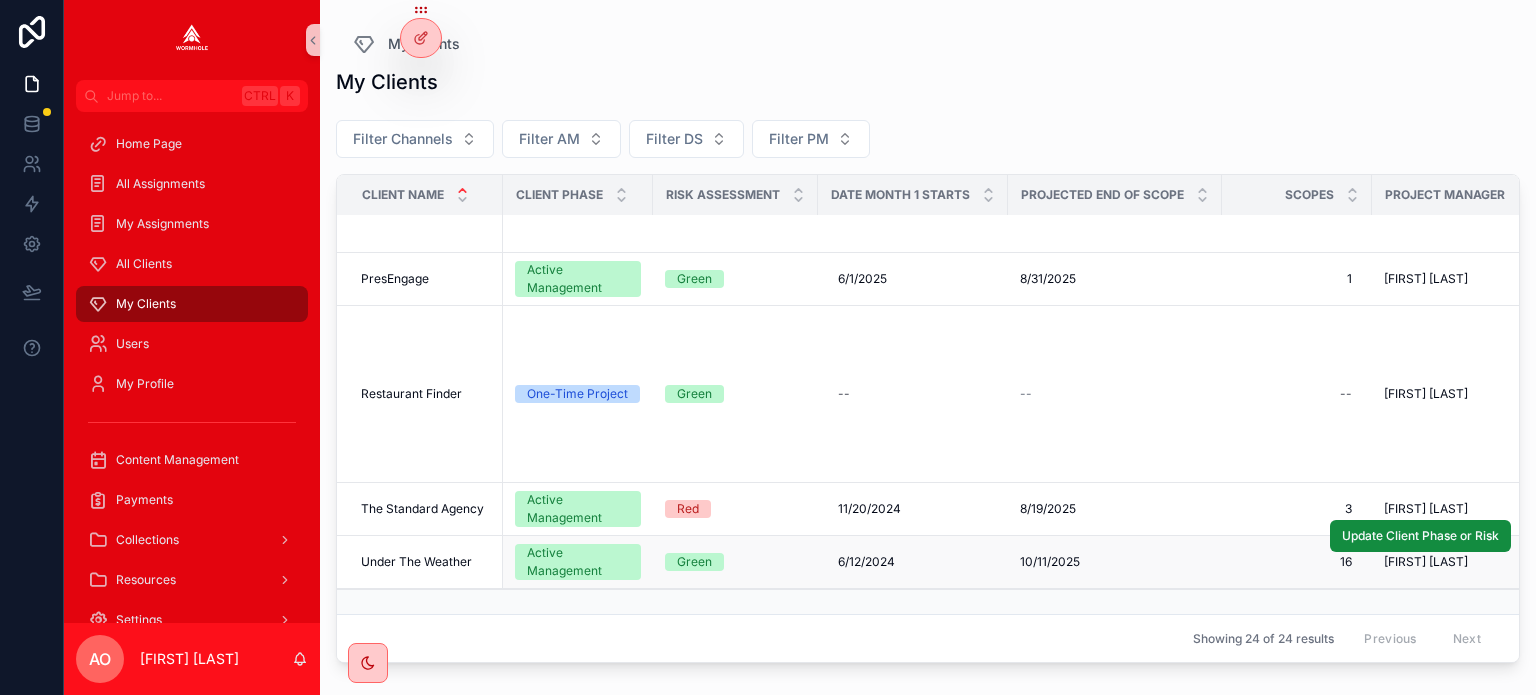 click on "Under The Weather" at bounding box center [416, 562] 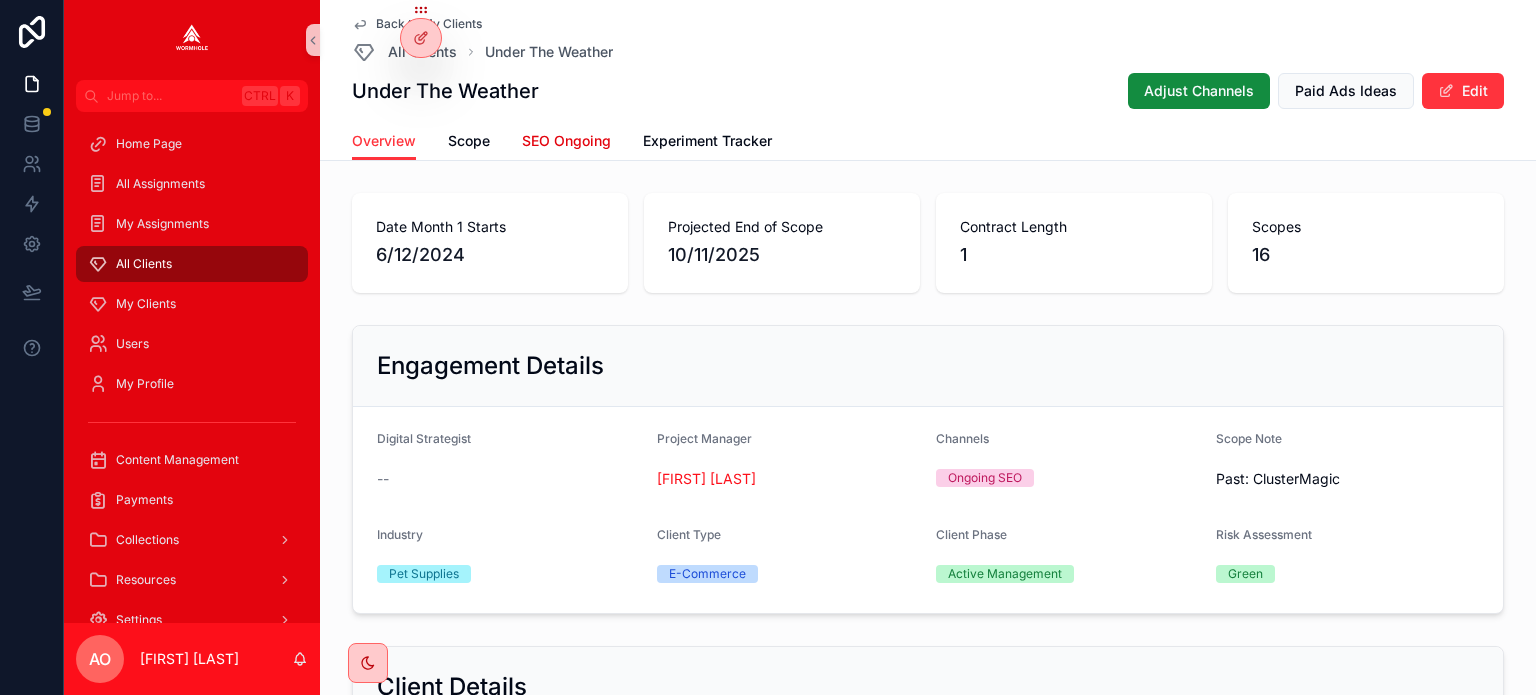 click on "SEO Ongoing" at bounding box center [566, 141] 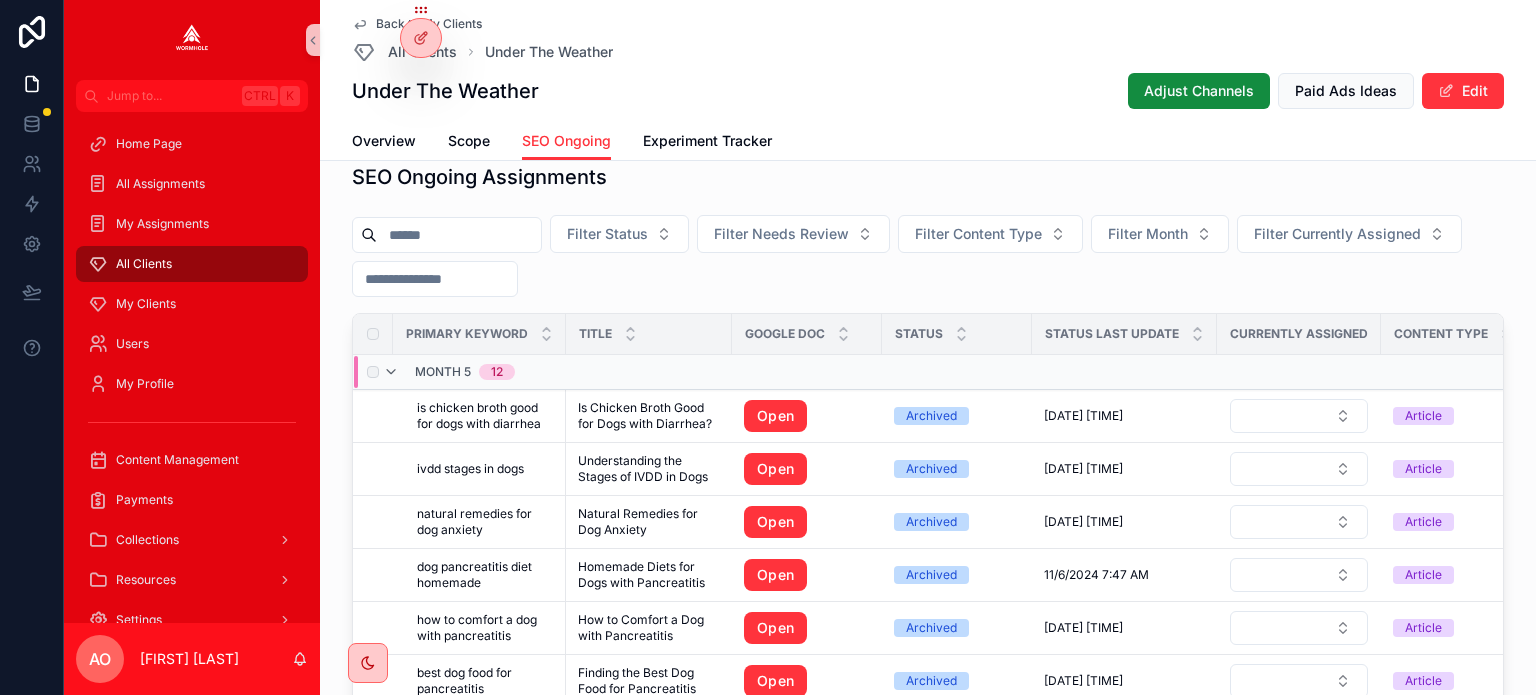 scroll, scrollTop: 1400, scrollLeft: 0, axis: vertical 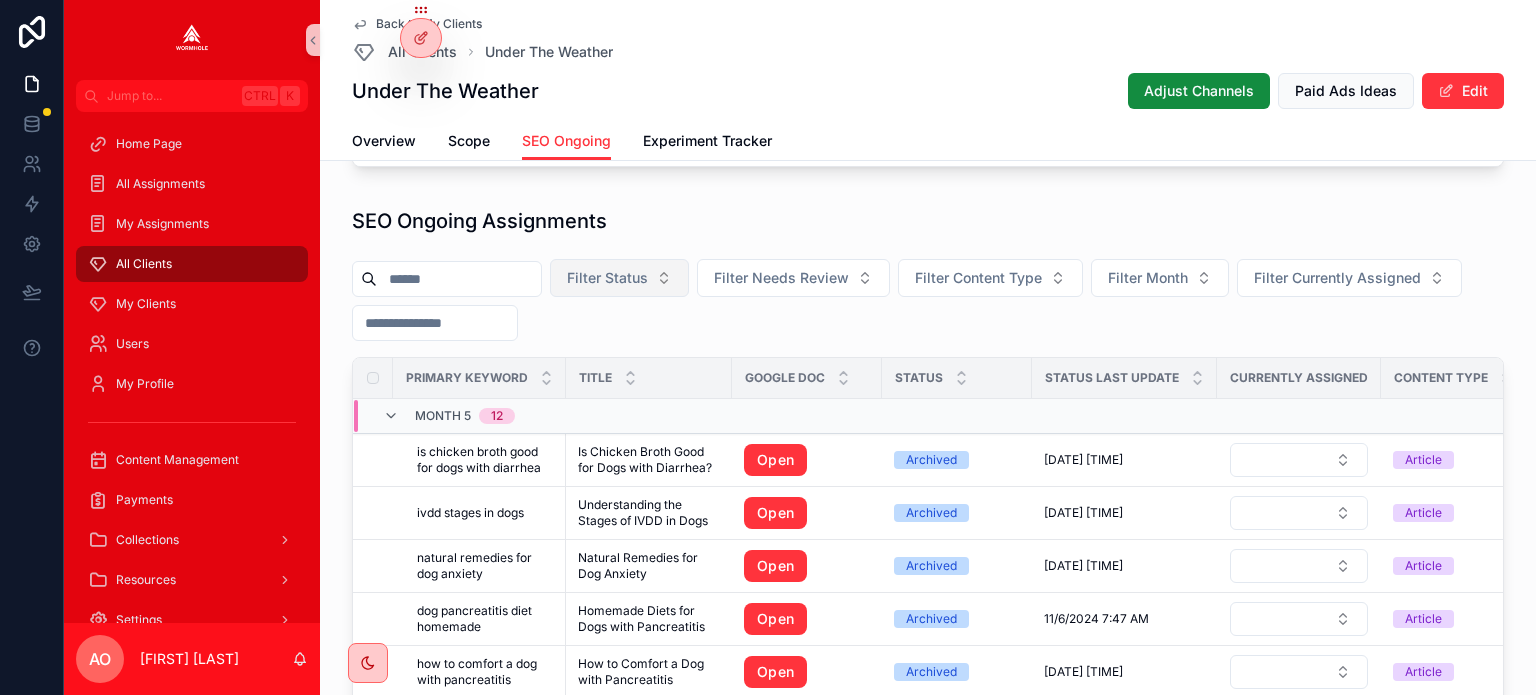 click on "Filter Status" at bounding box center [607, 278] 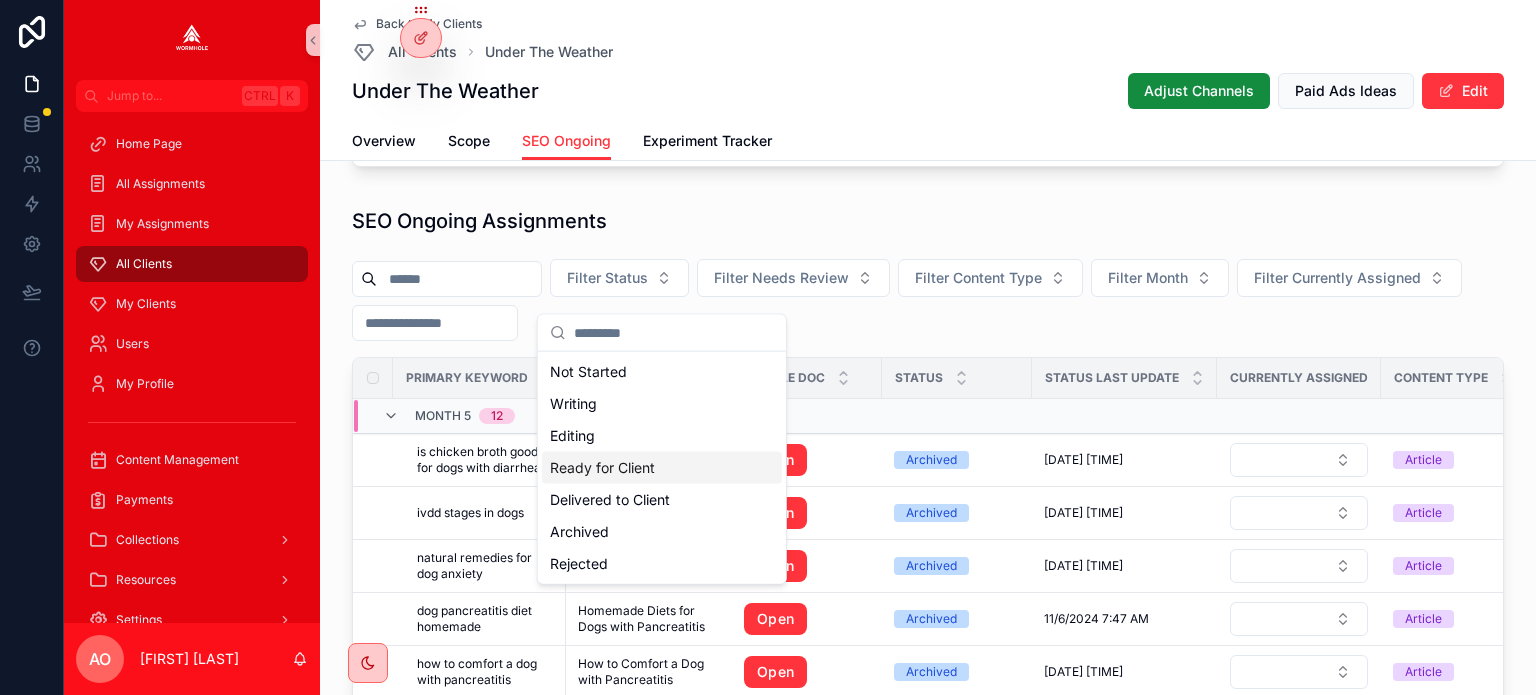 click on "Ready for Client" at bounding box center (662, 468) 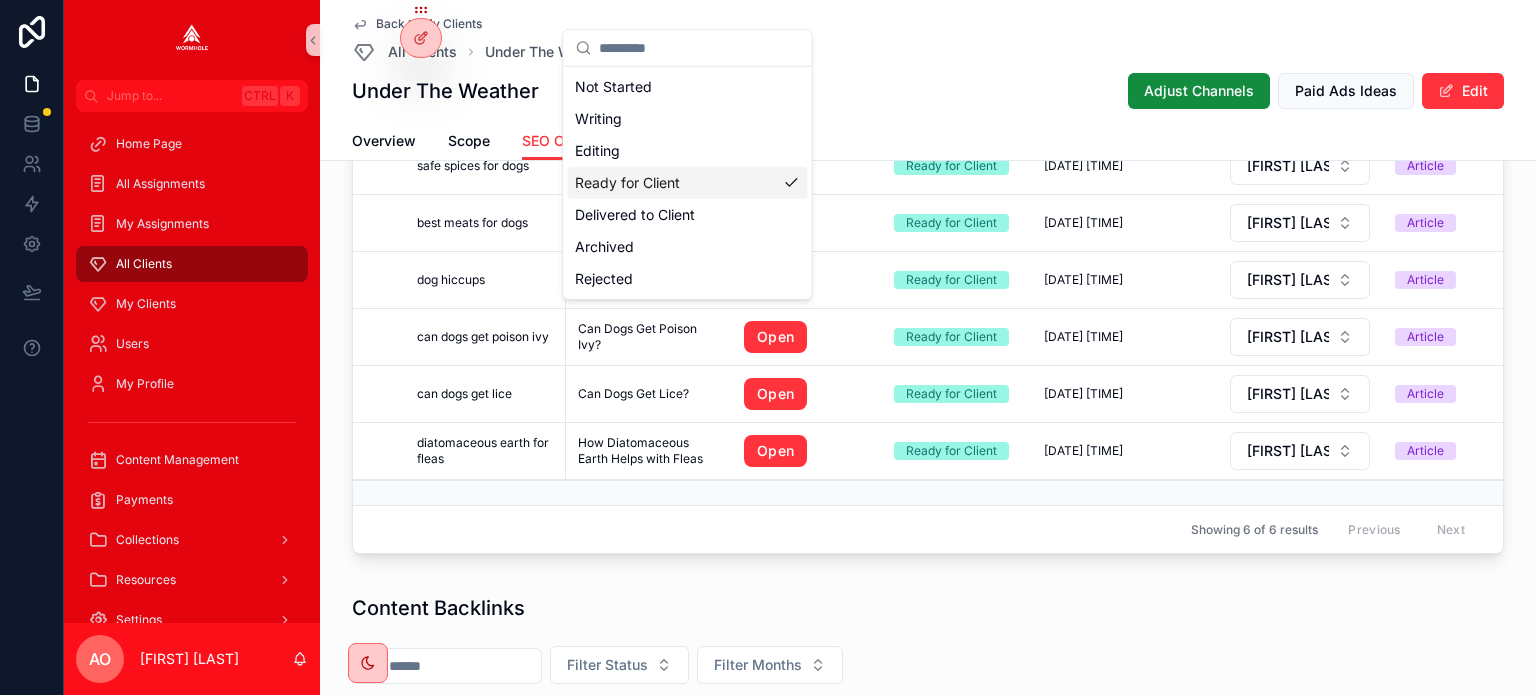 scroll, scrollTop: 1600, scrollLeft: 0, axis: vertical 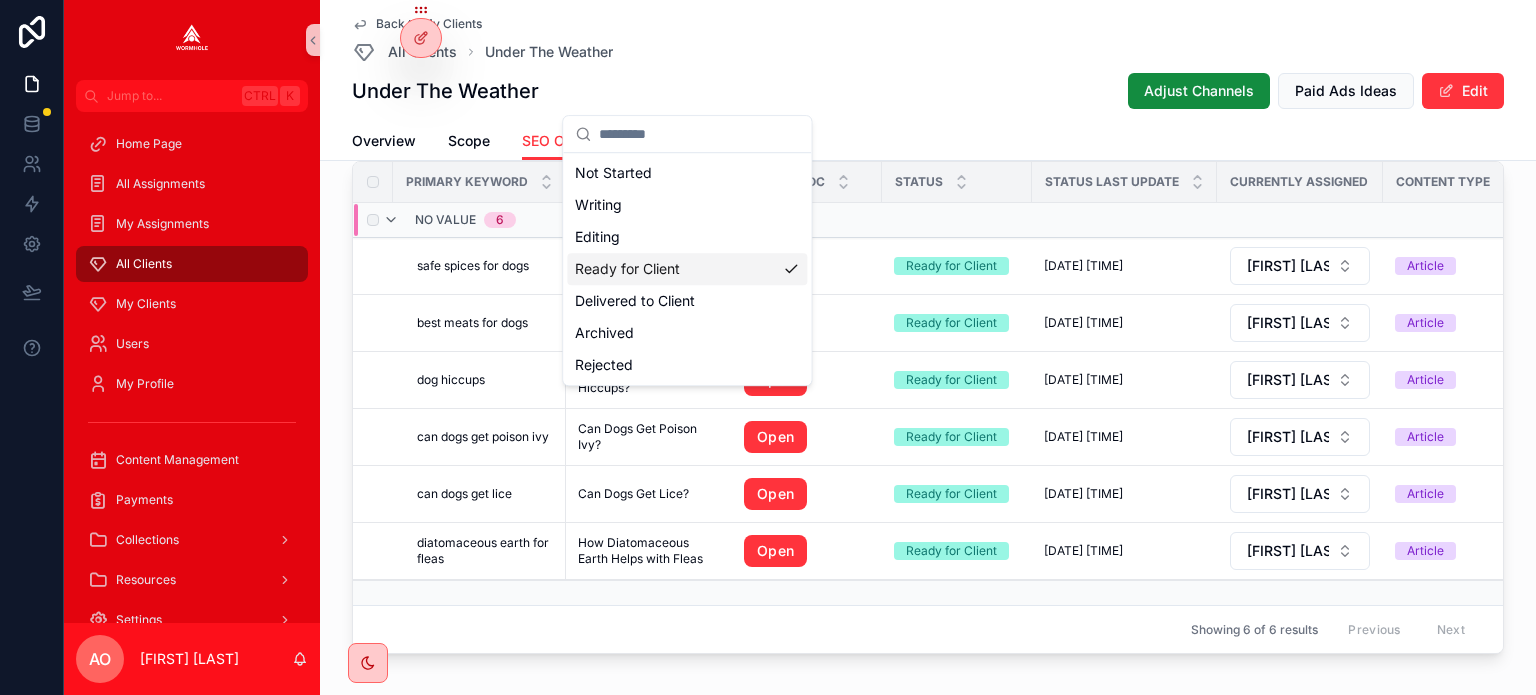click at bounding box center (1124, 220) 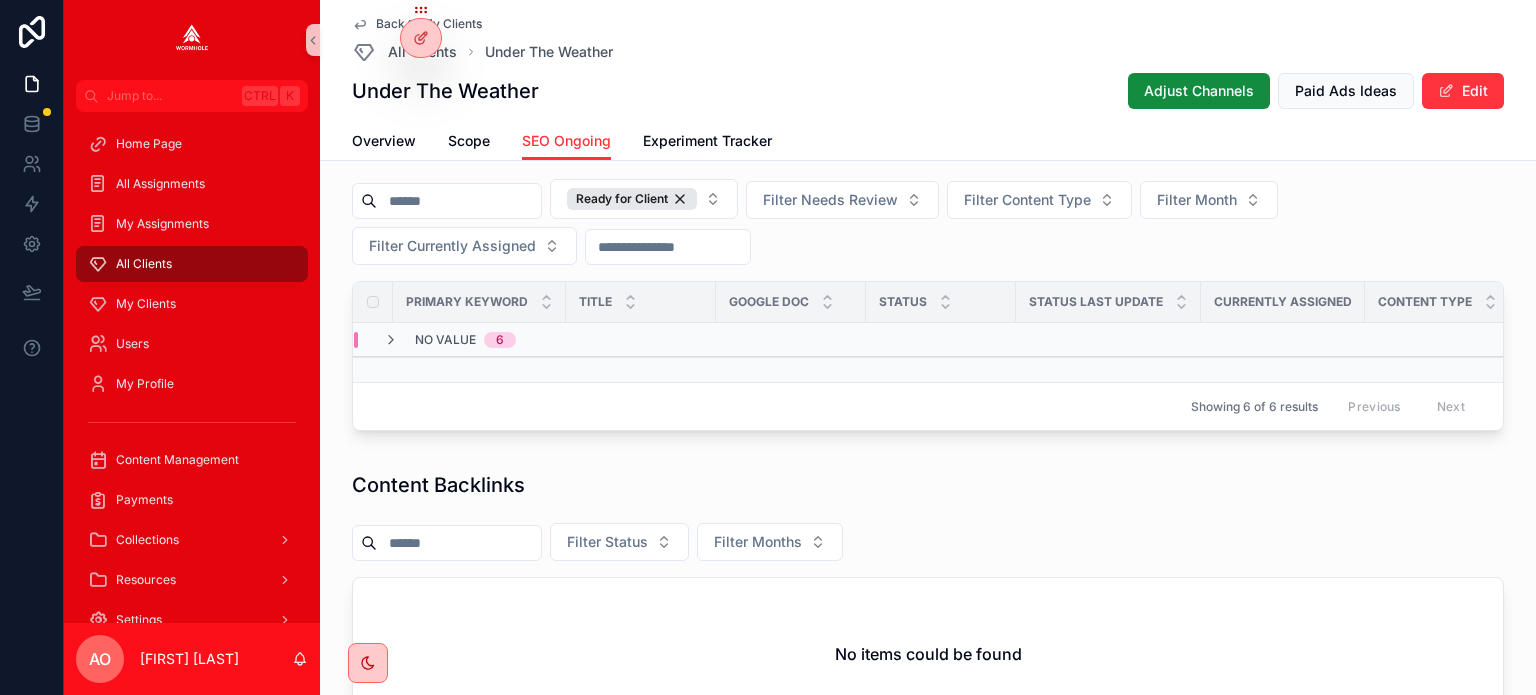 scroll, scrollTop: 1400, scrollLeft: 0, axis: vertical 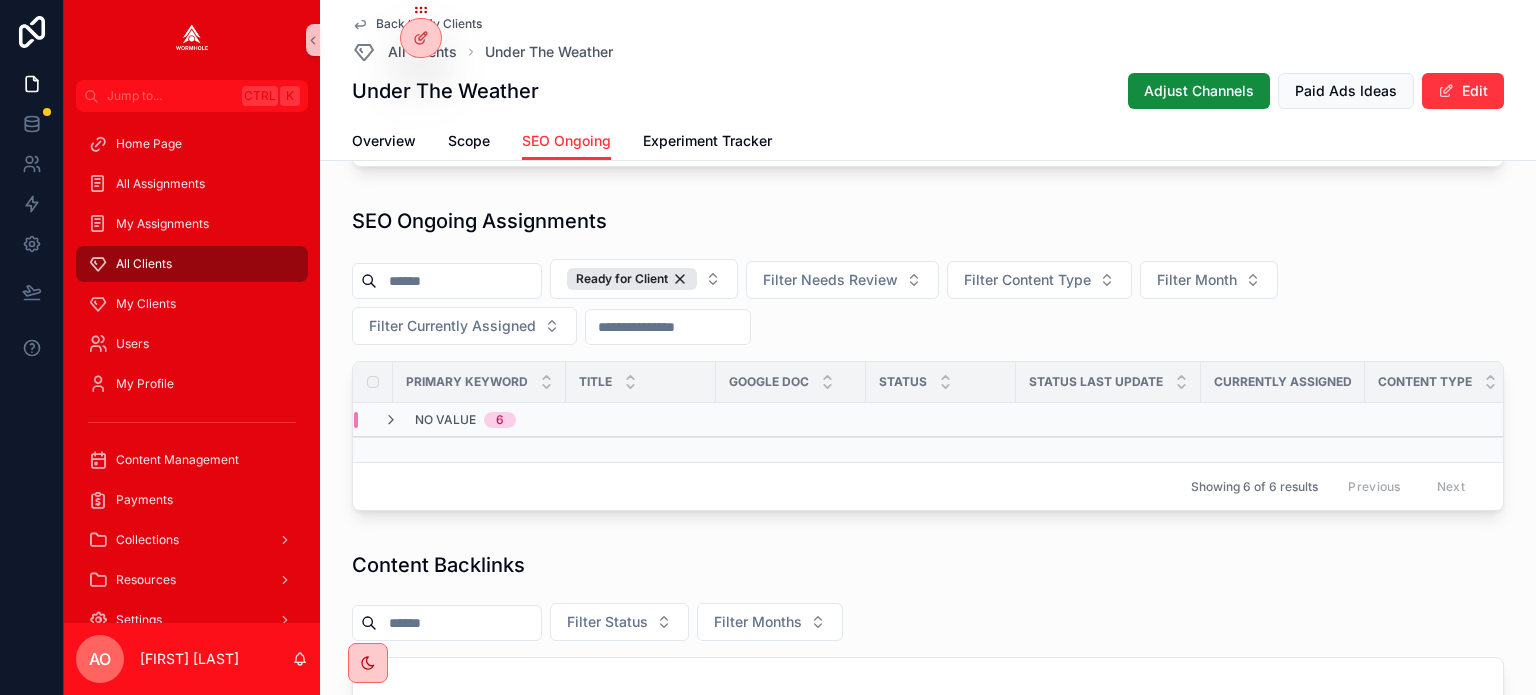click on "Status Last Update" at bounding box center [1096, 382] 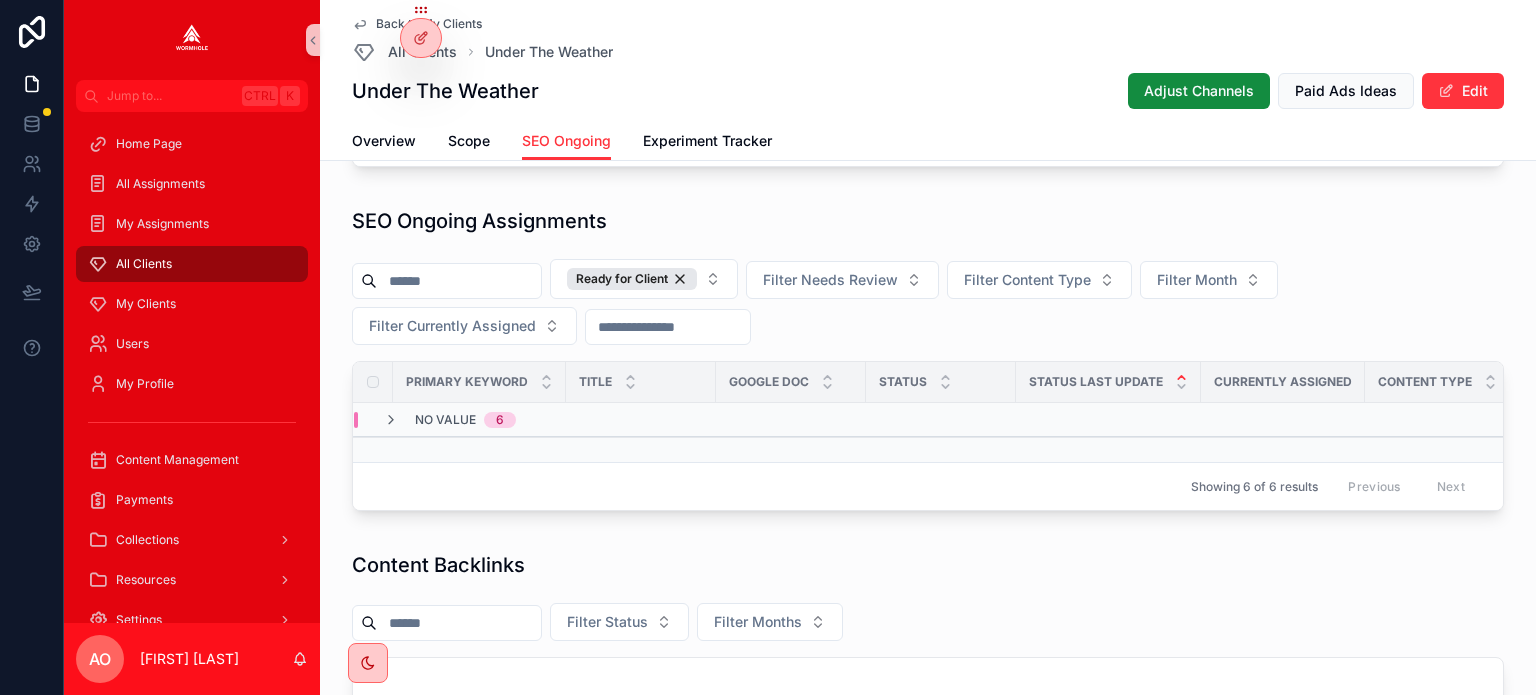 click 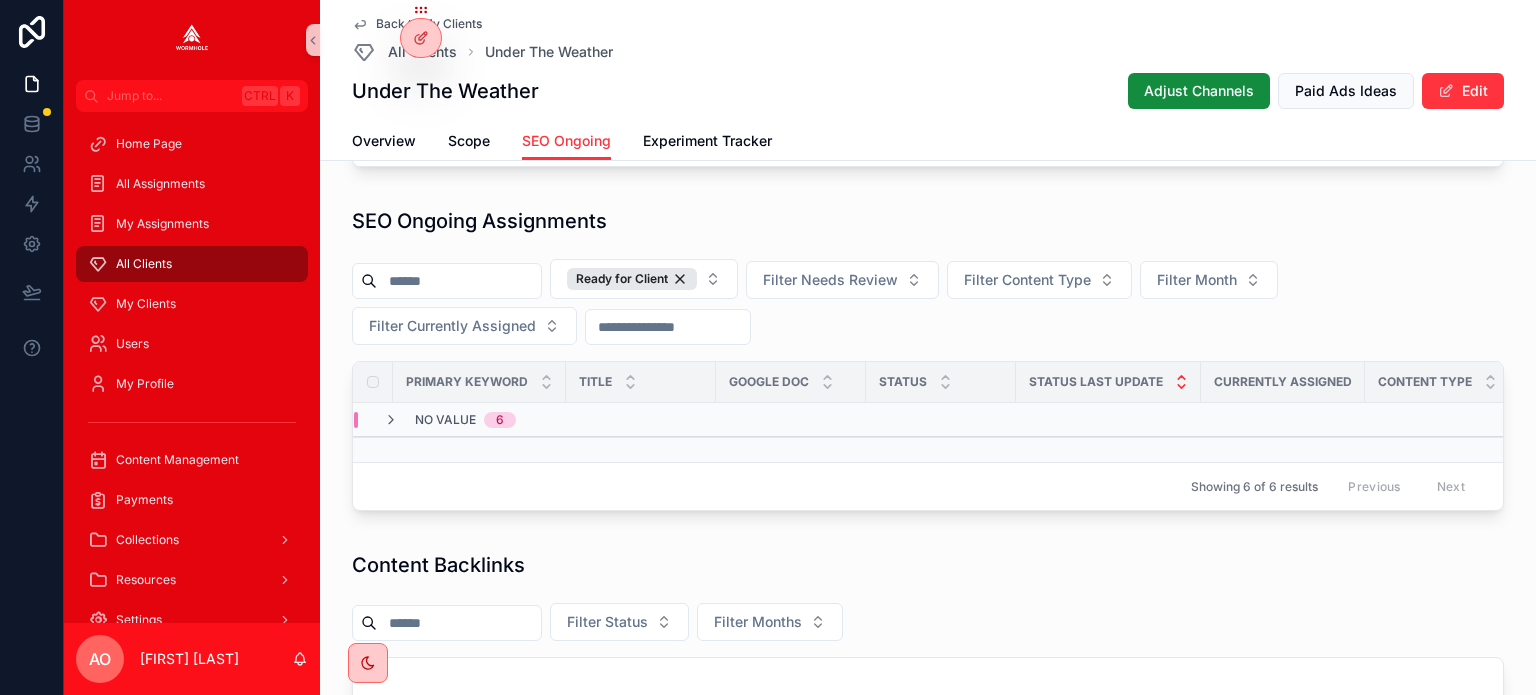 click 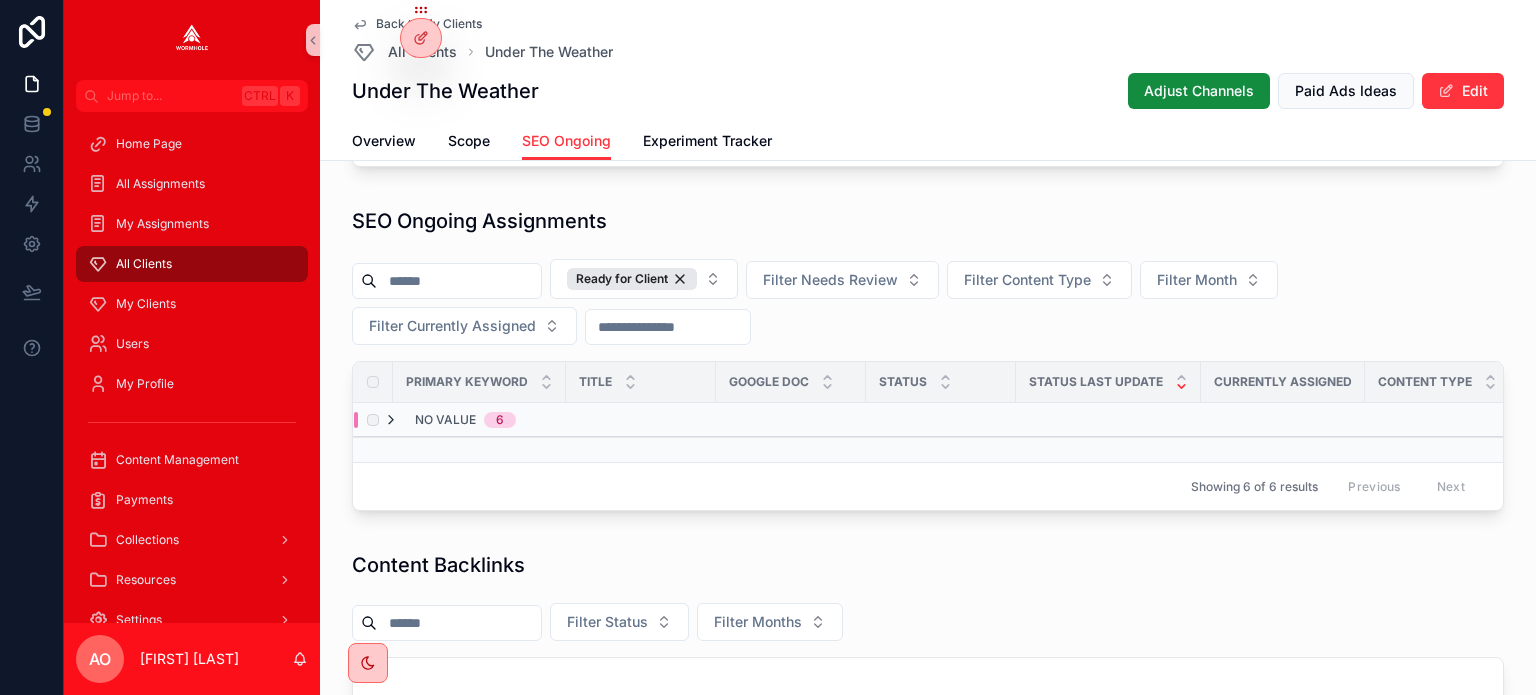 click at bounding box center [391, 420] 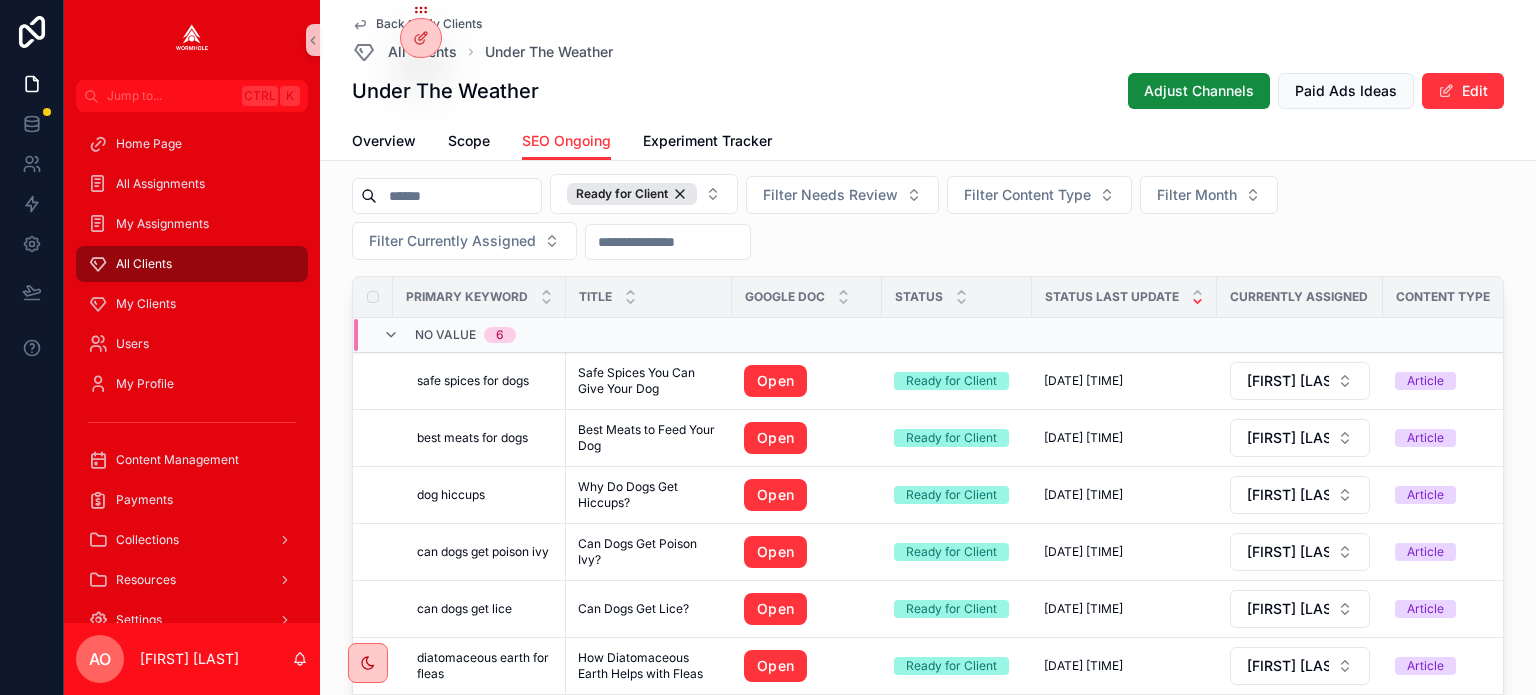 scroll, scrollTop: 1600, scrollLeft: 0, axis: vertical 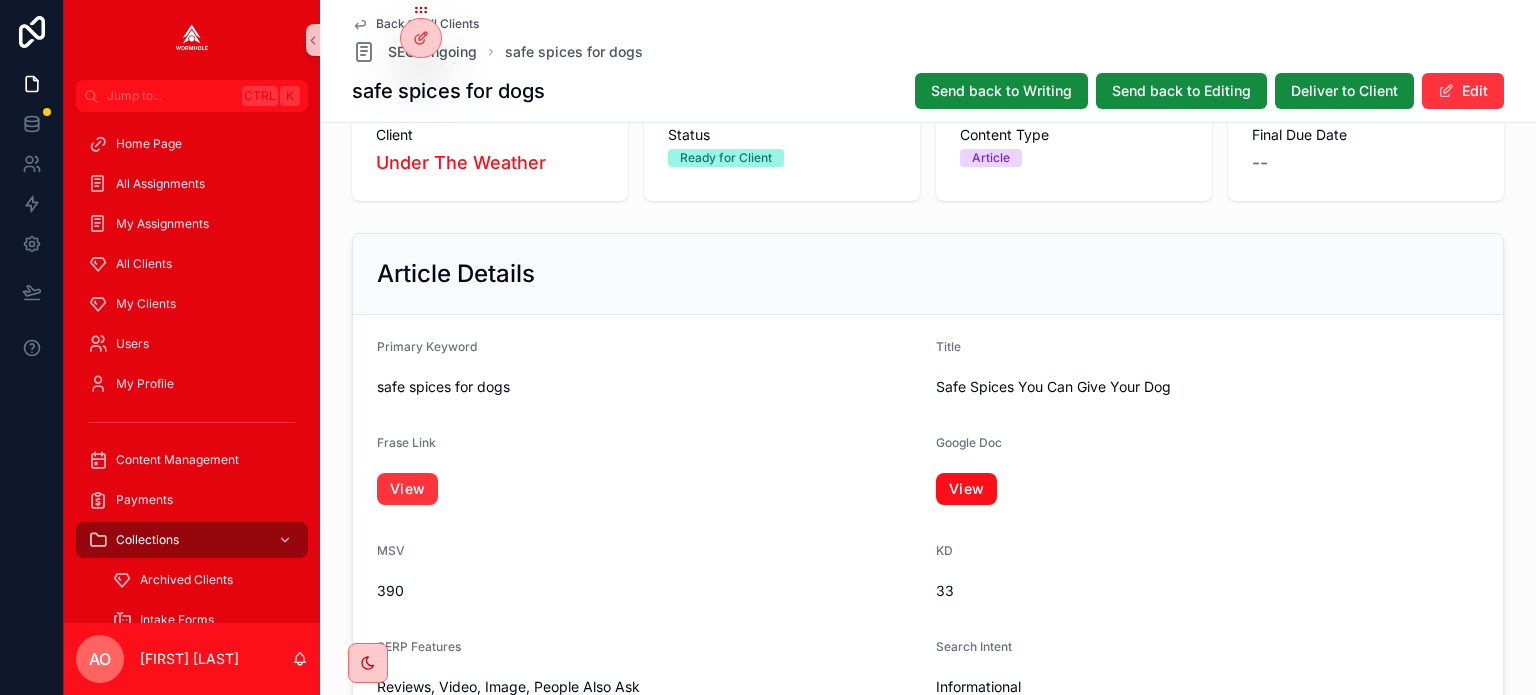 click on "View" at bounding box center [966, 489] 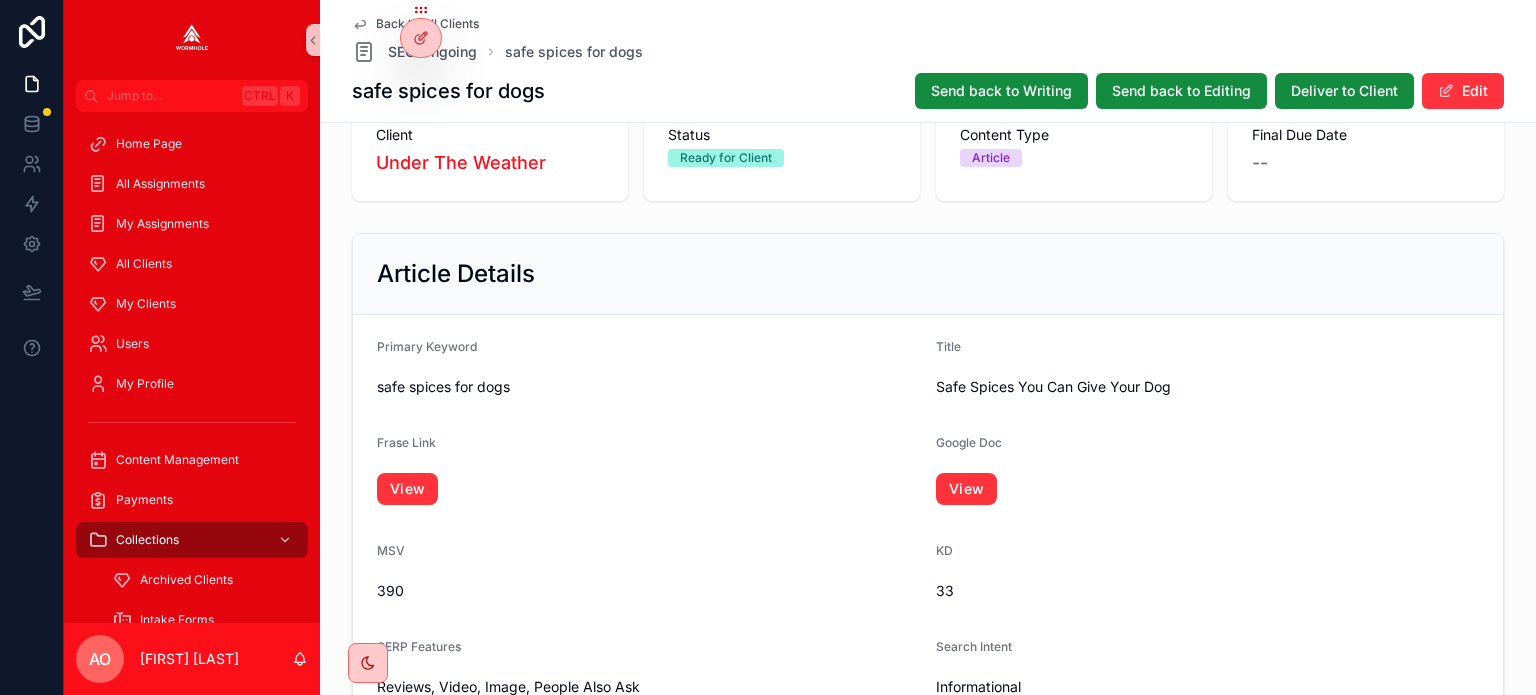scroll, scrollTop: 2260, scrollLeft: 0, axis: vertical 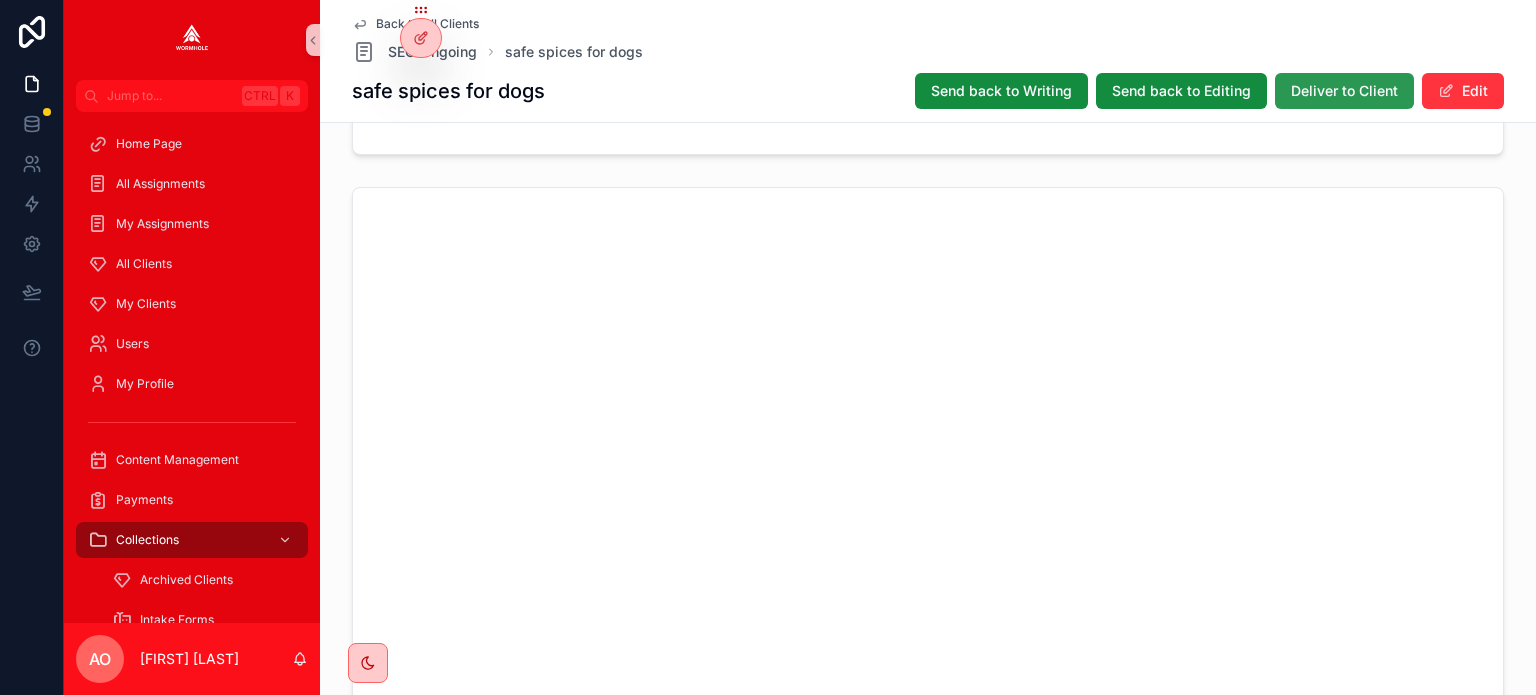 click on "Deliver to Client" at bounding box center [1344, 91] 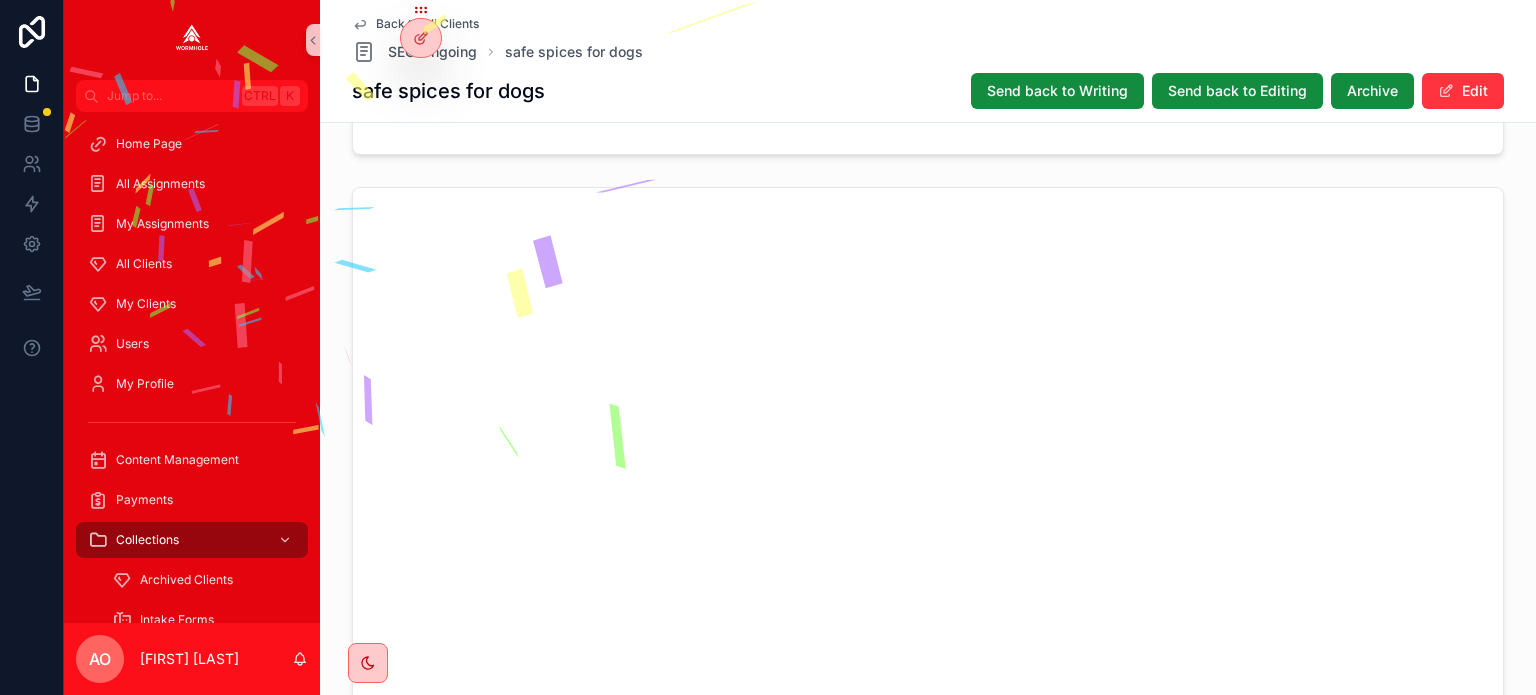scroll, scrollTop: 2200, scrollLeft: 0, axis: vertical 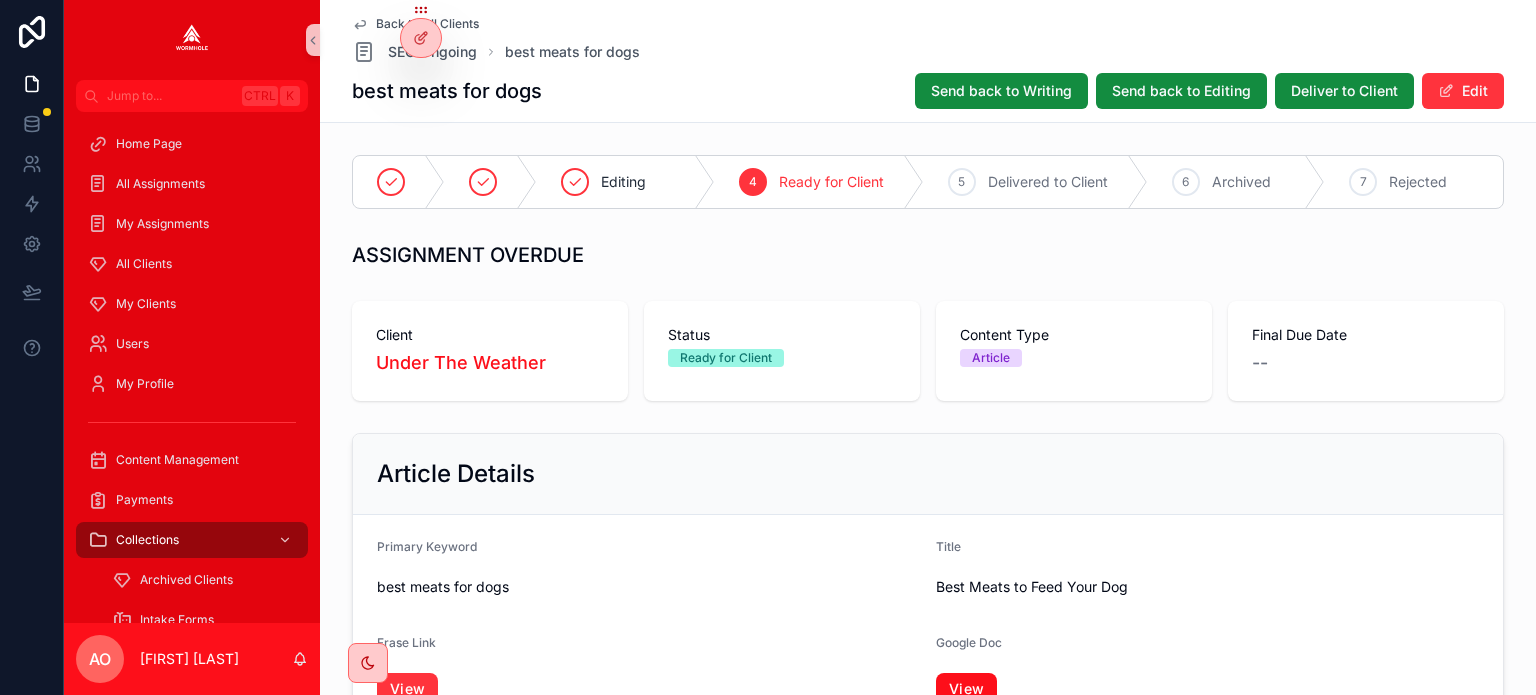 click on "View" at bounding box center (966, 689) 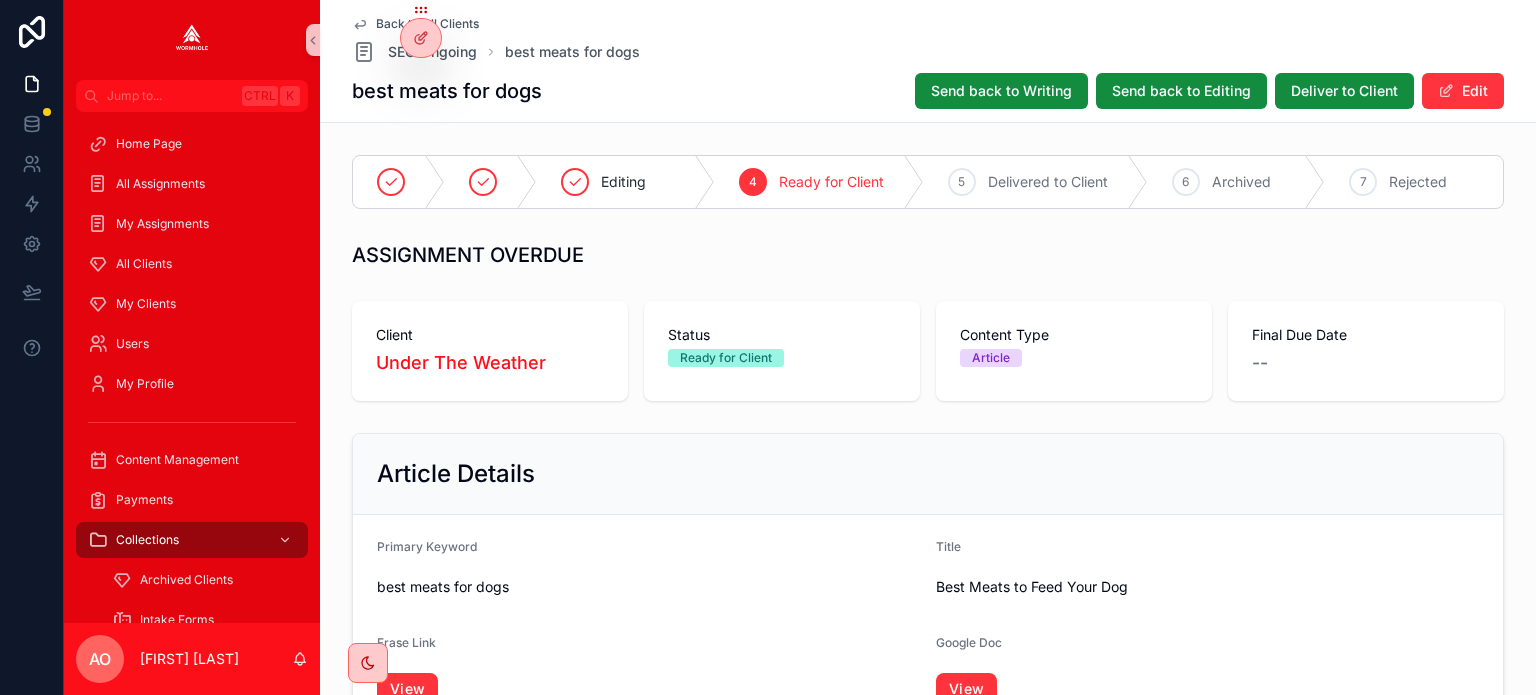 scroll, scrollTop: 2260, scrollLeft: 0, axis: vertical 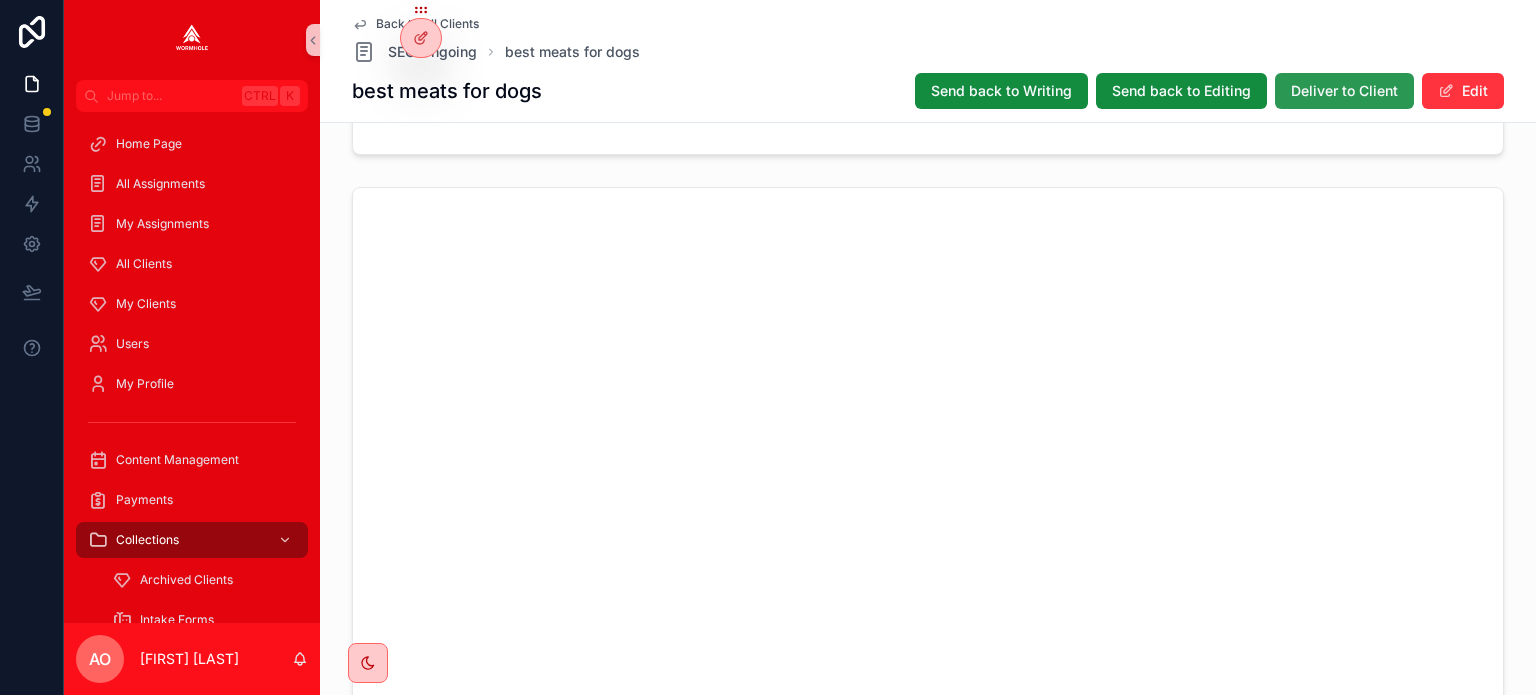 click on "Deliver to Client" at bounding box center [1344, 91] 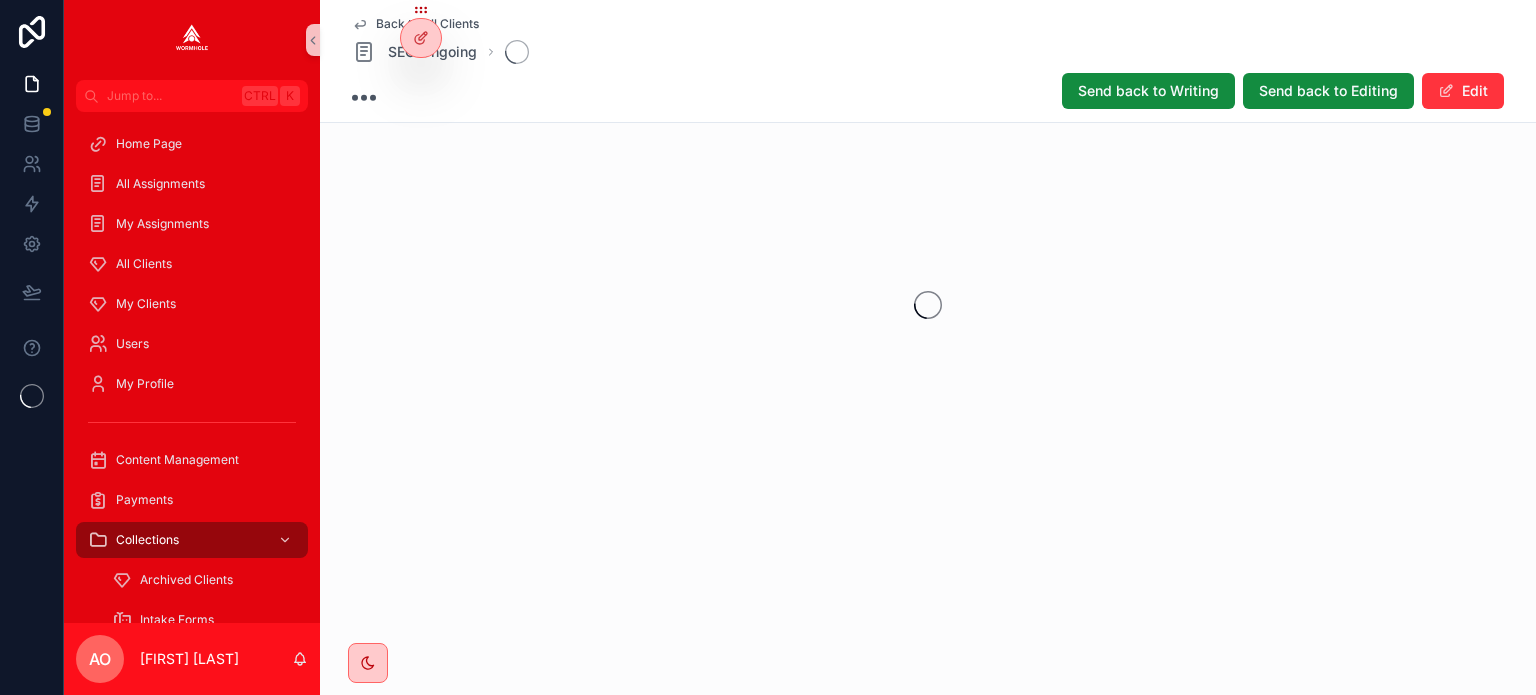 scroll, scrollTop: 0, scrollLeft: 0, axis: both 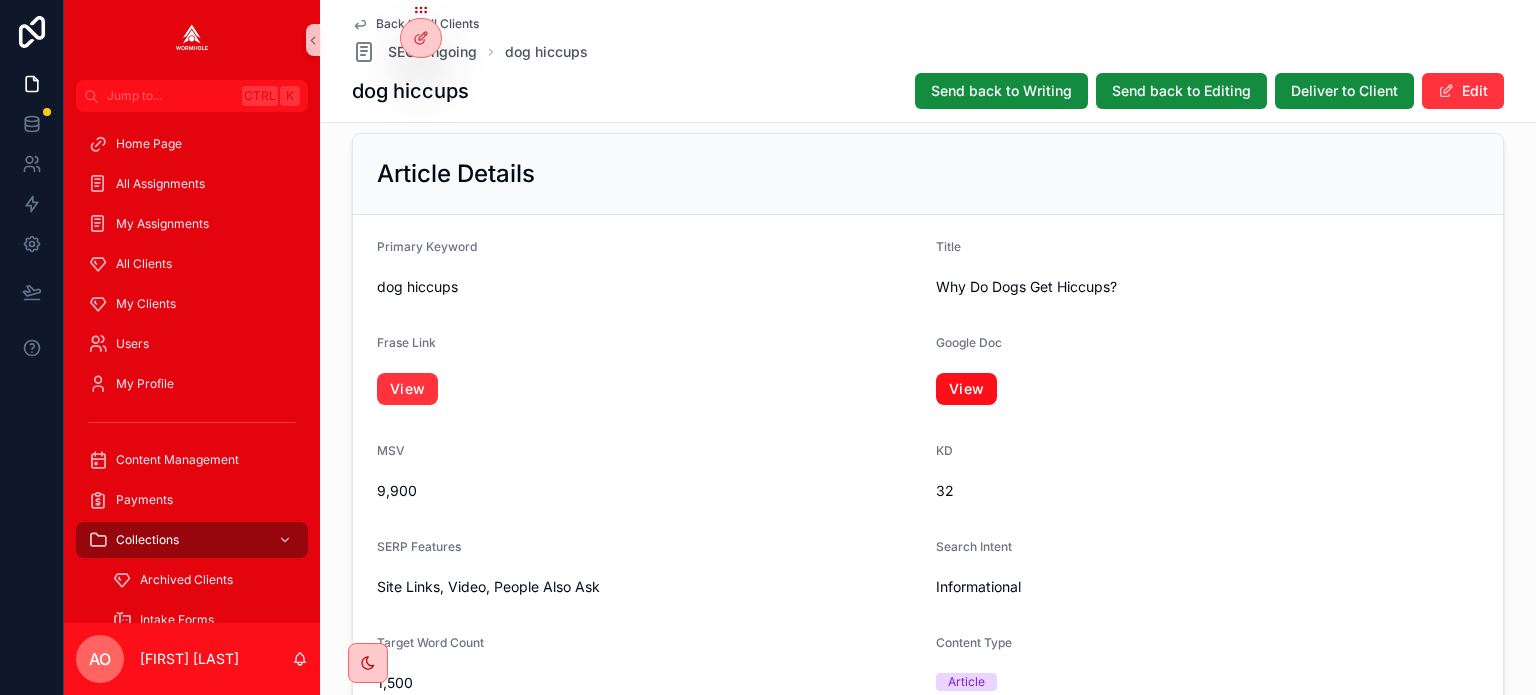 click on "View" at bounding box center [966, 389] 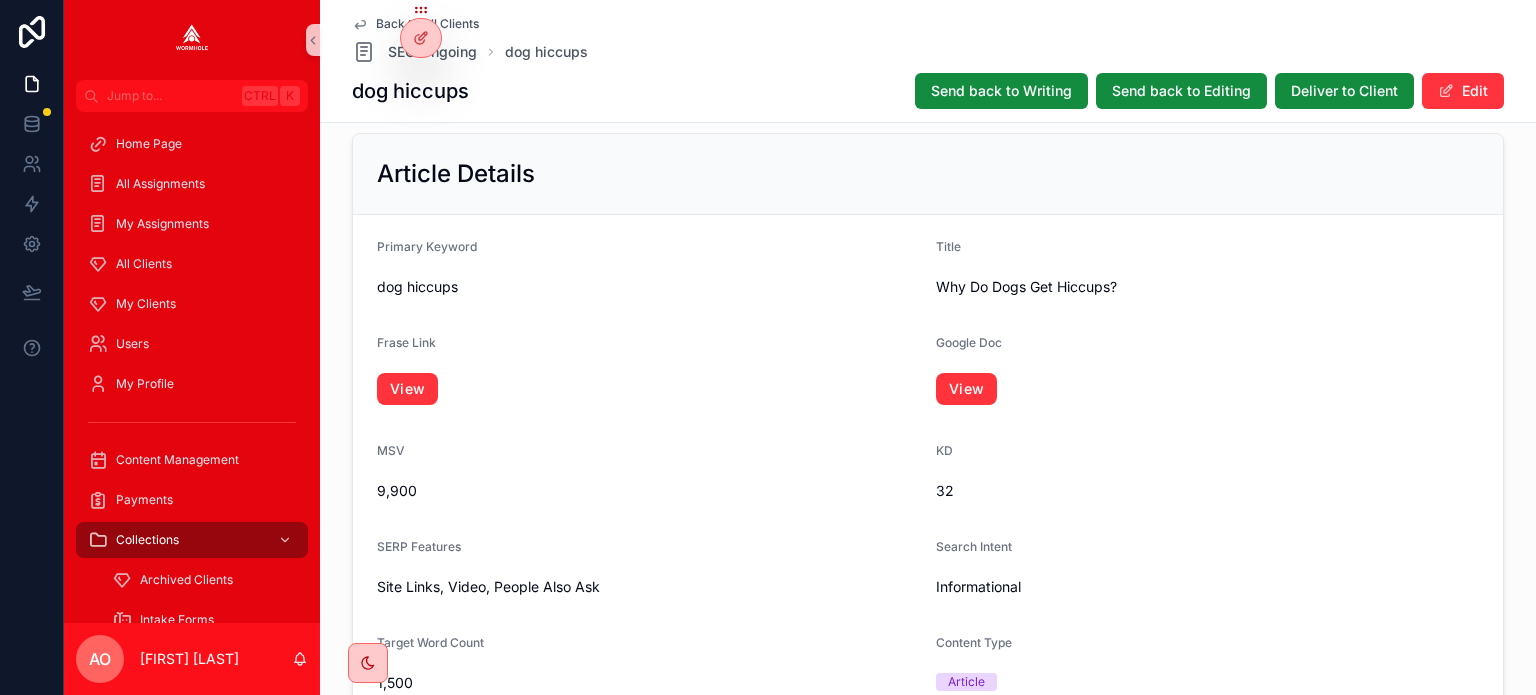scroll, scrollTop: 2260, scrollLeft: 0, axis: vertical 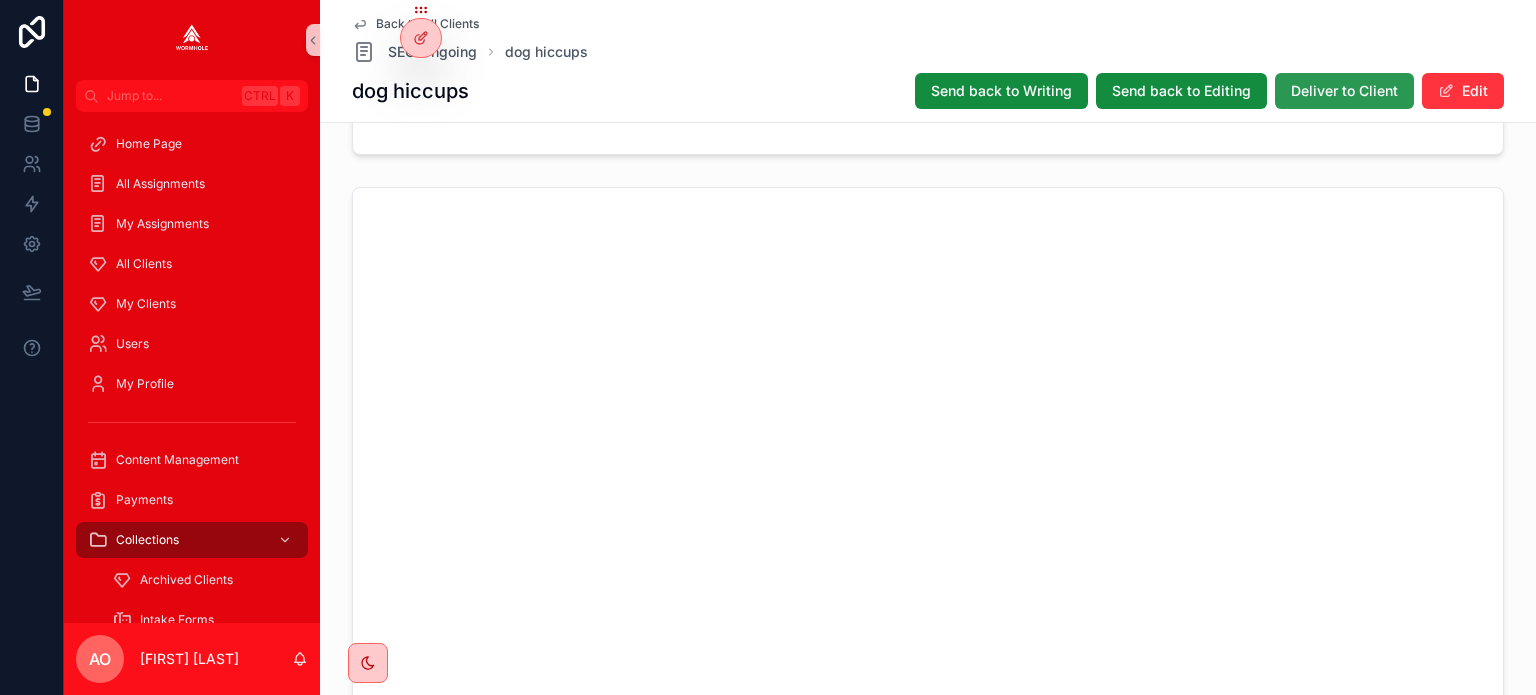 click on "Deliver to Client" at bounding box center (1344, 91) 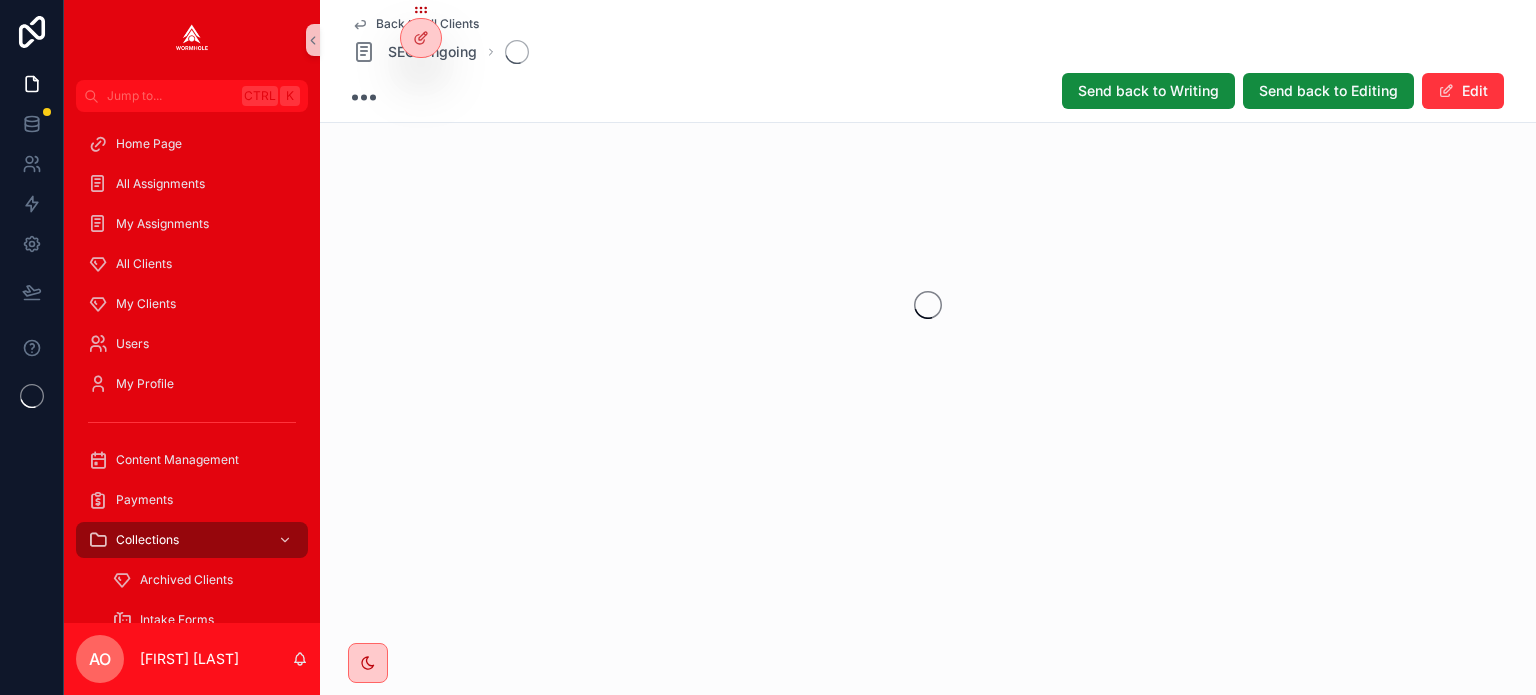 scroll, scrollTop: 0, scrollLeft: 0, axis: both 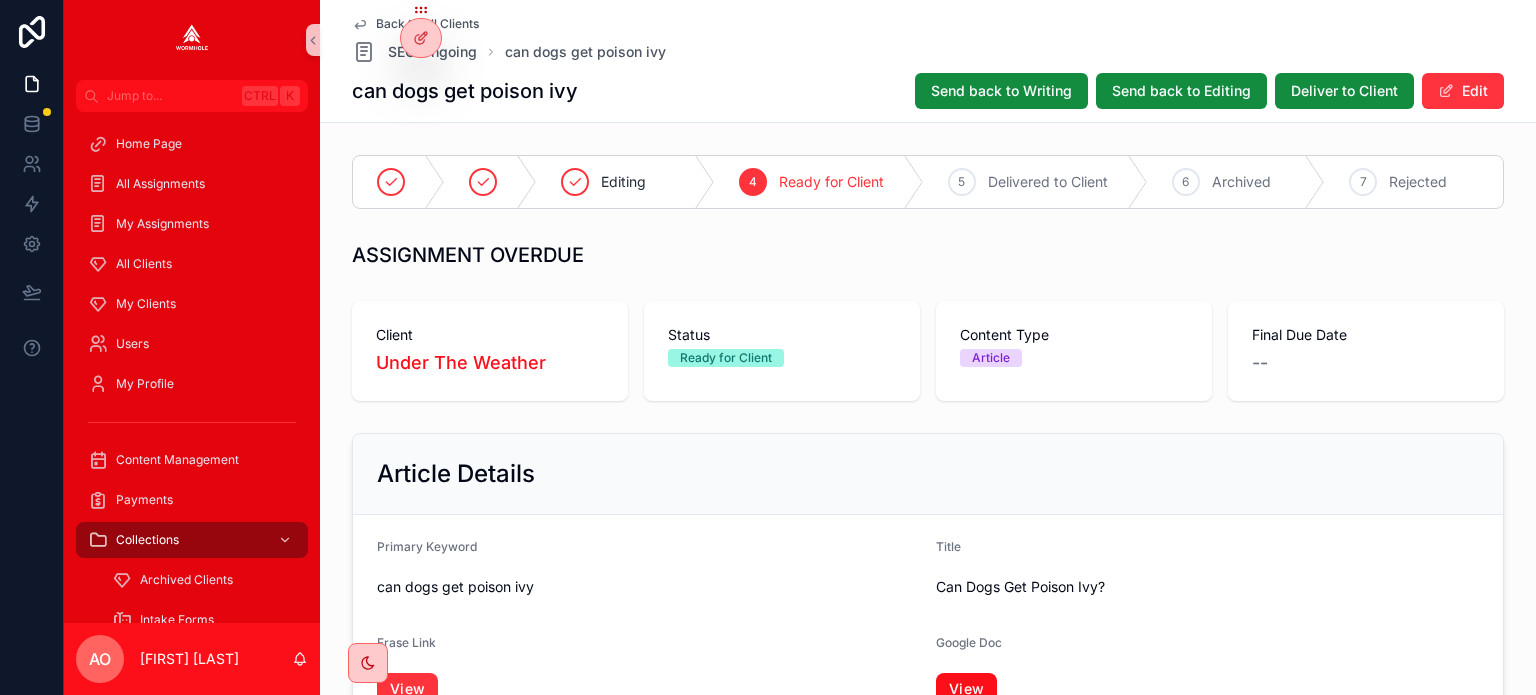 click on "View" at bounding box center (966, 689) 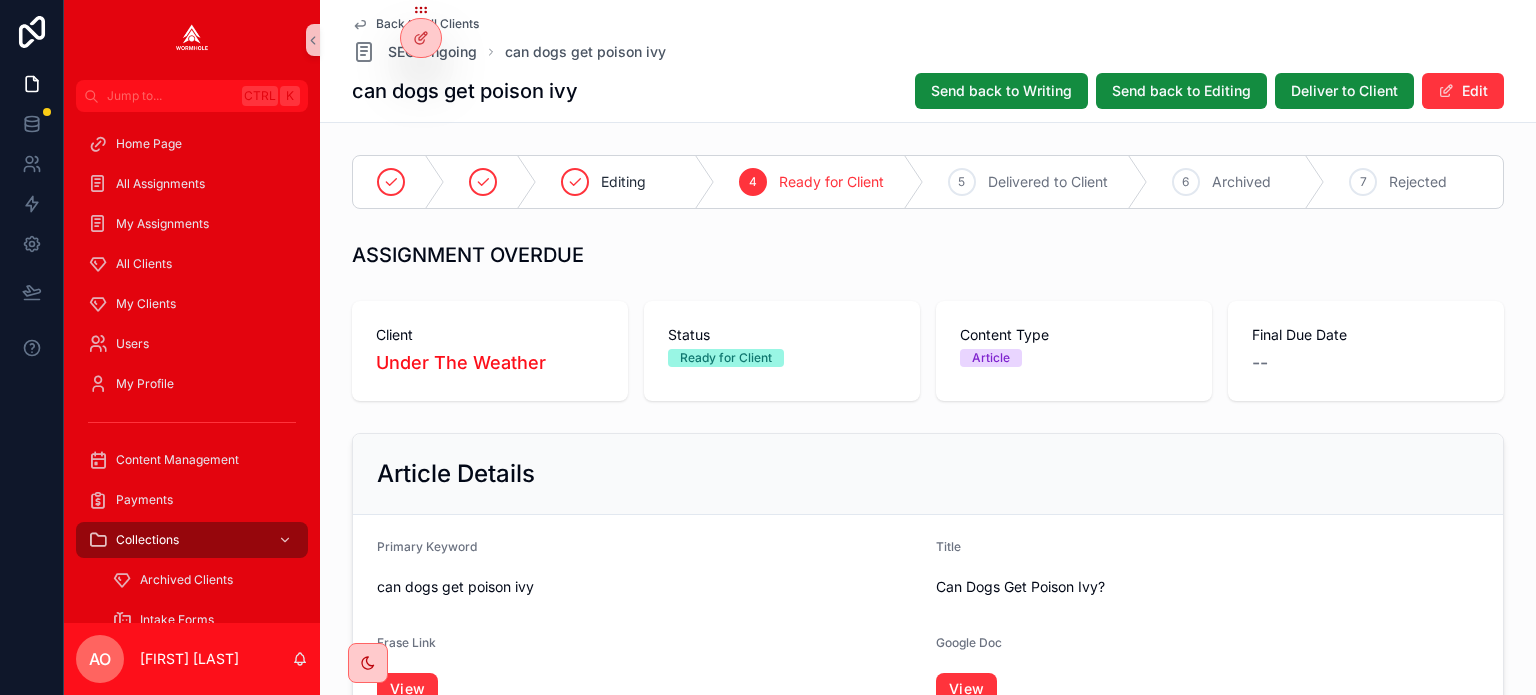 scroll, scrollTop: 2260, scrollLeft: 0, axis: vertical 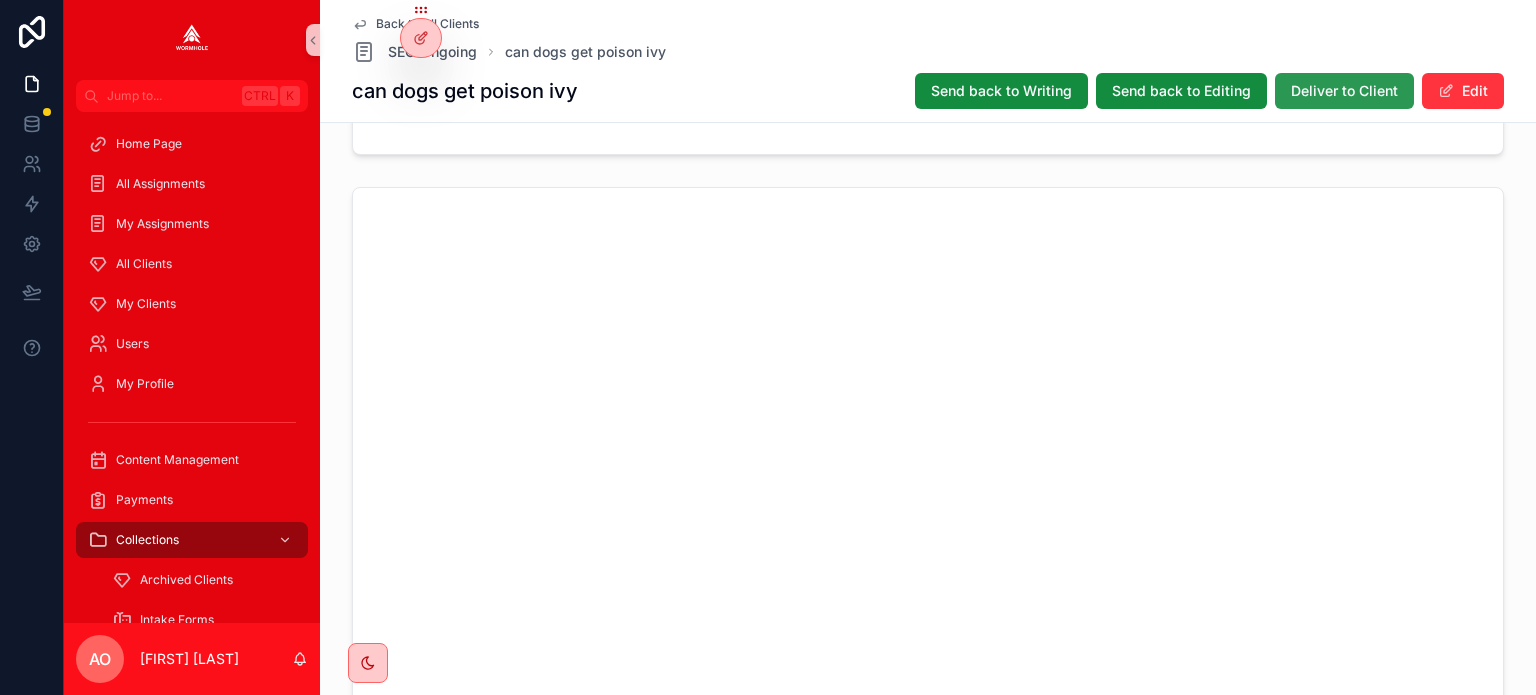 click on "Deliver to Client" at bounding box center [1344, 91] 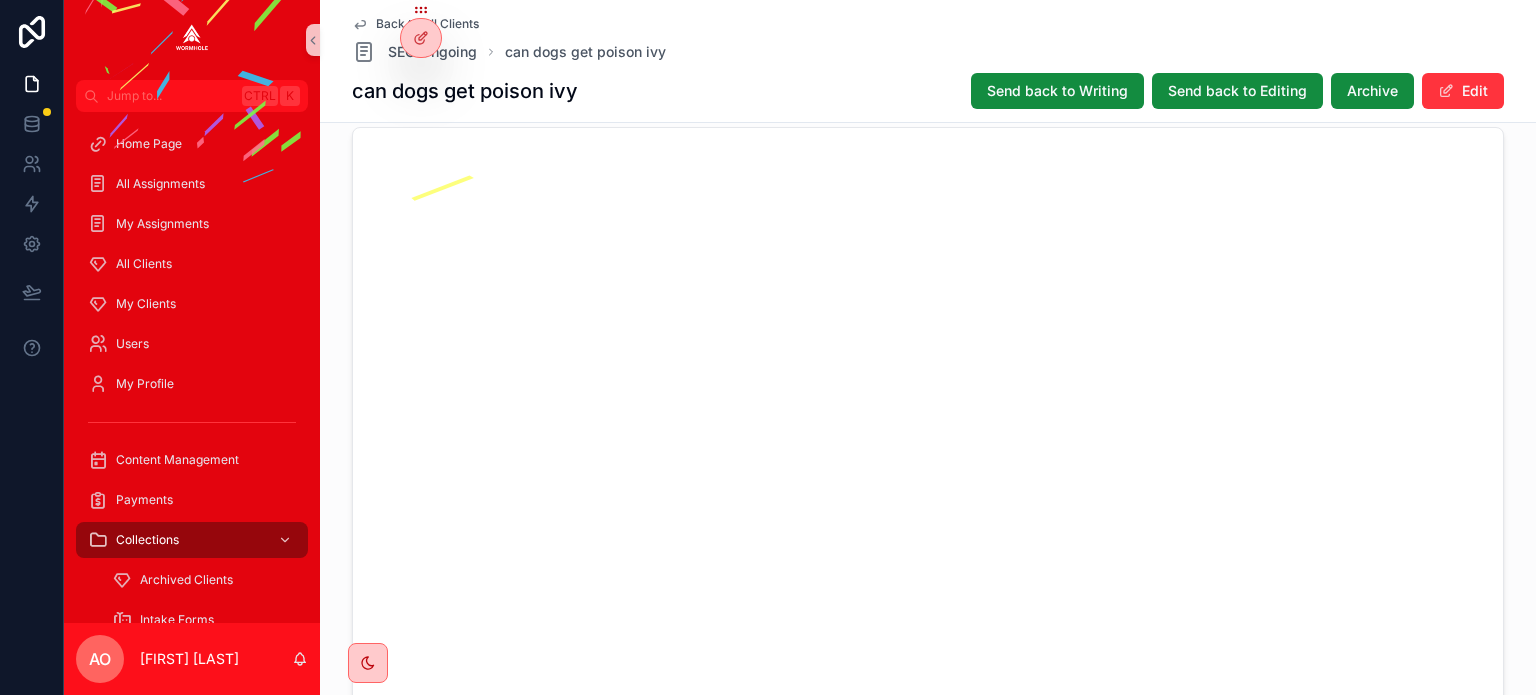 scroll, scrollTop: 2200, scrollLeft: 0, axis: vertical 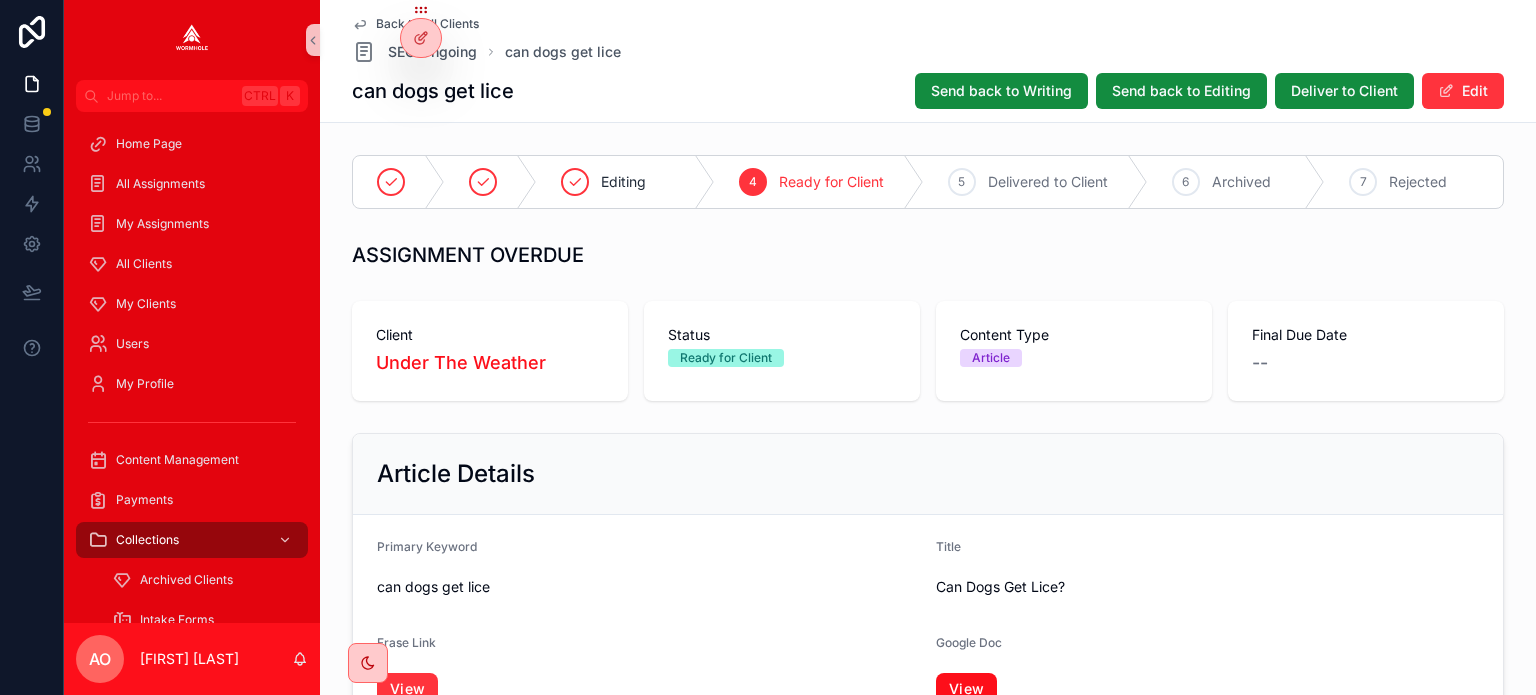 click on "View" at bounding box center (966, 689) 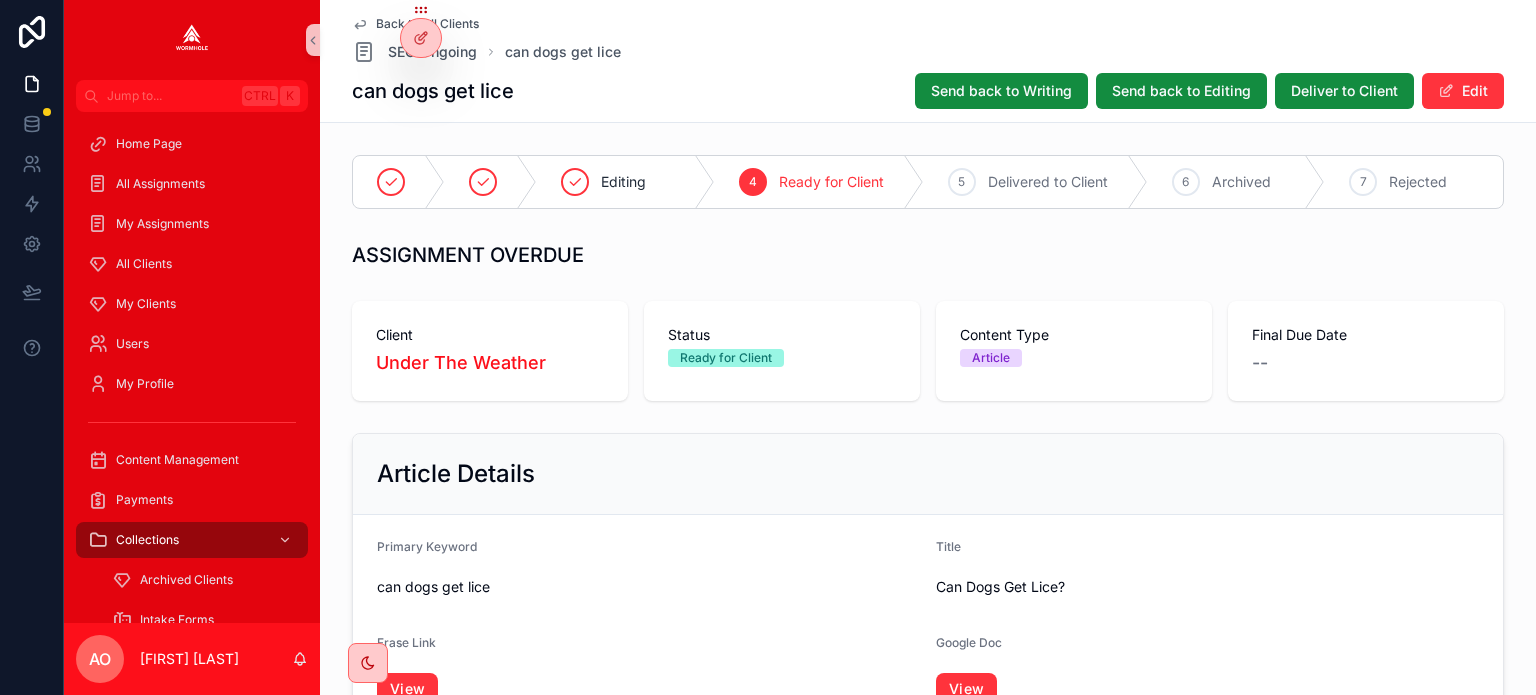 scroll, scrollTop: 2260, scrollLeft: 0, axis: vertical 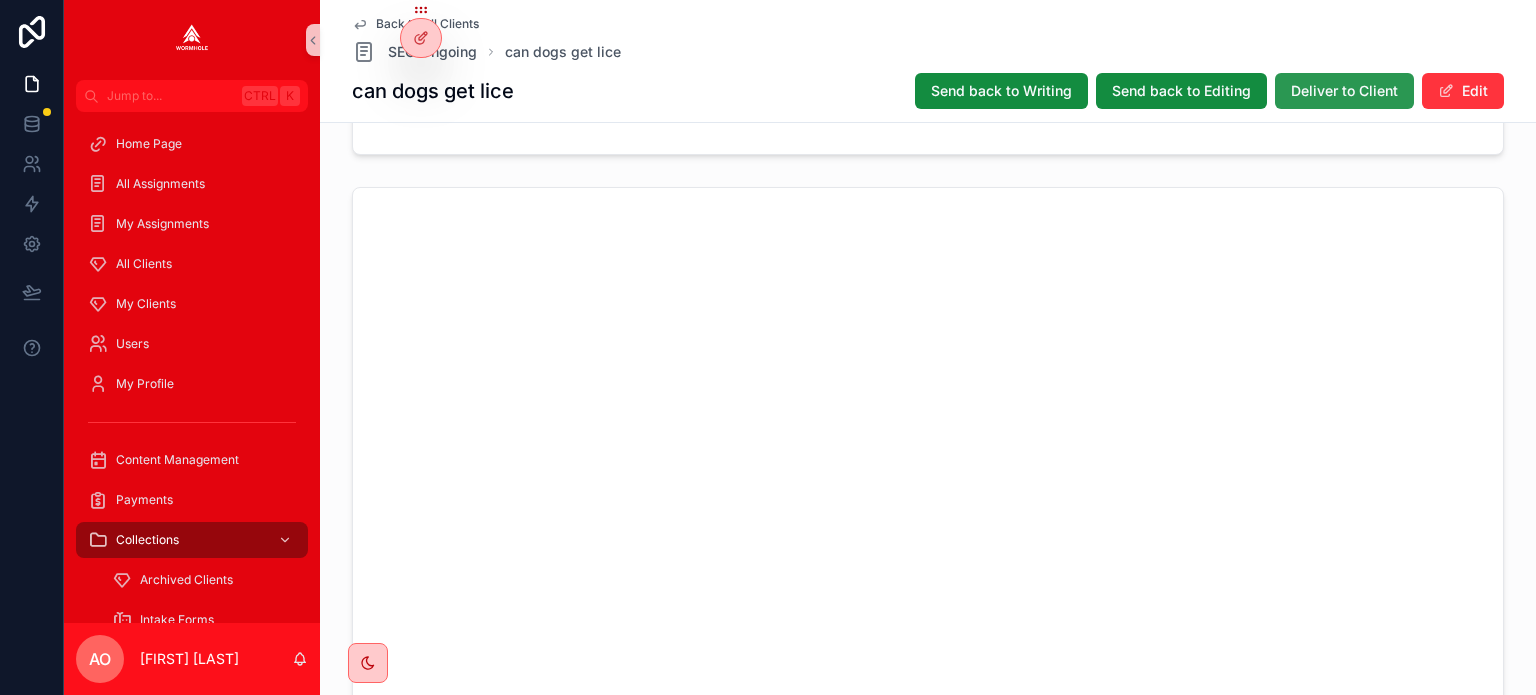 click on "Deliver to Client" at bounding box center (1344, 91) 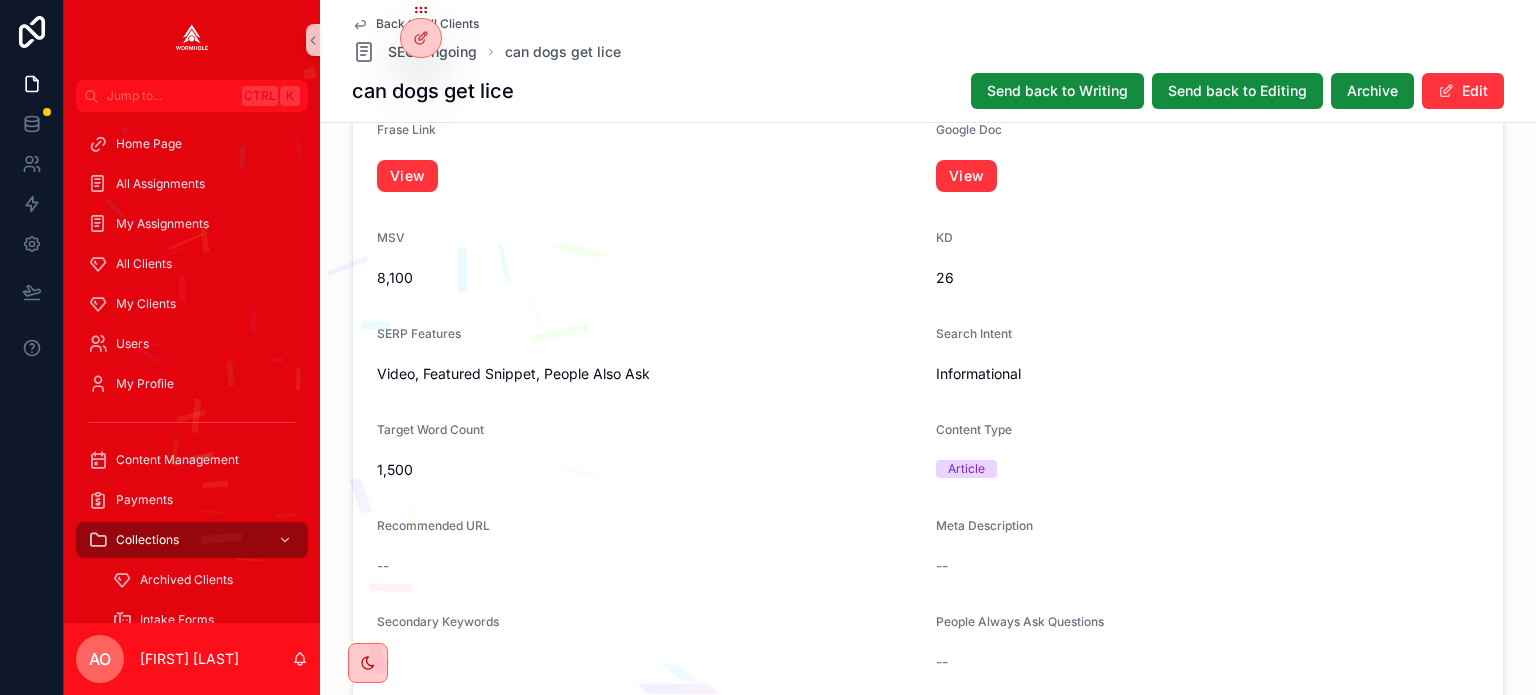 scroll, scrollTop: 100, scrollLeft: 0, axis: vertical 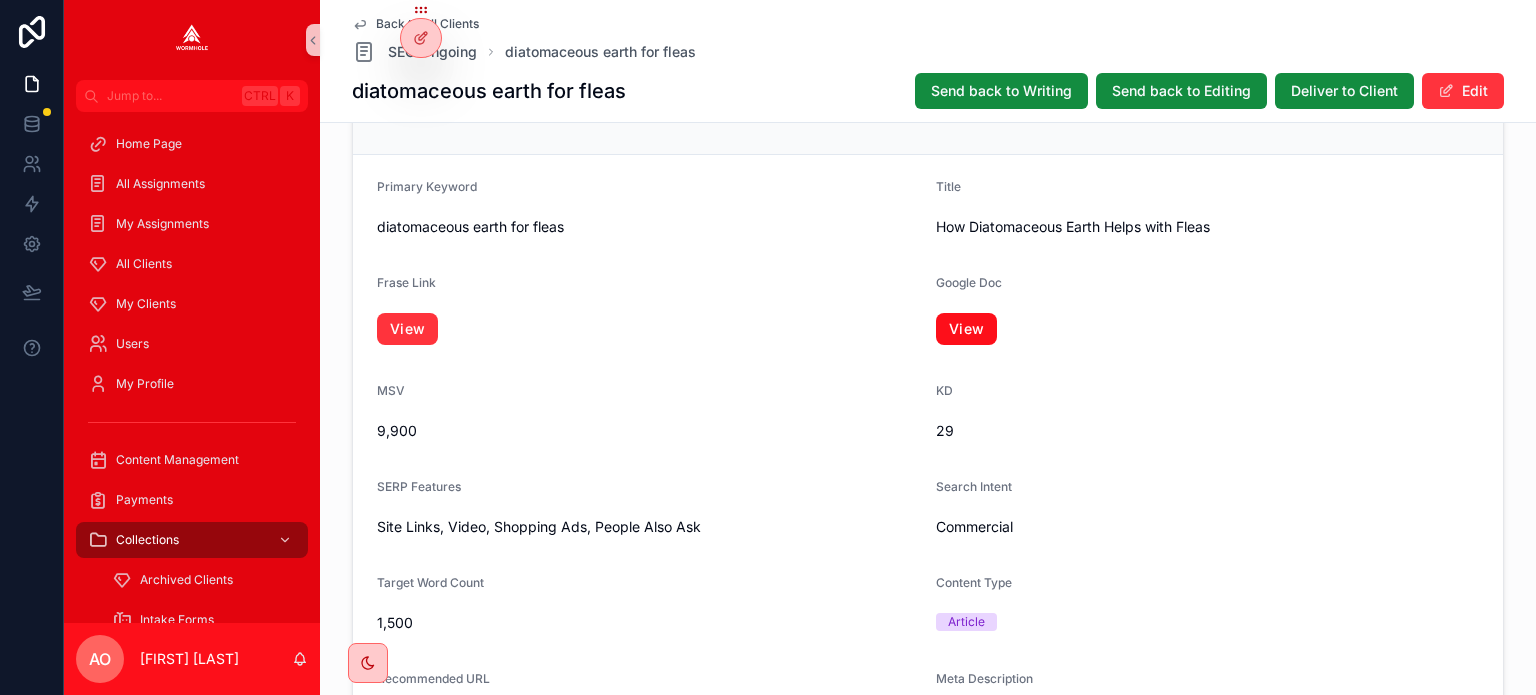 click on "View" at bounding box center (966, 329) 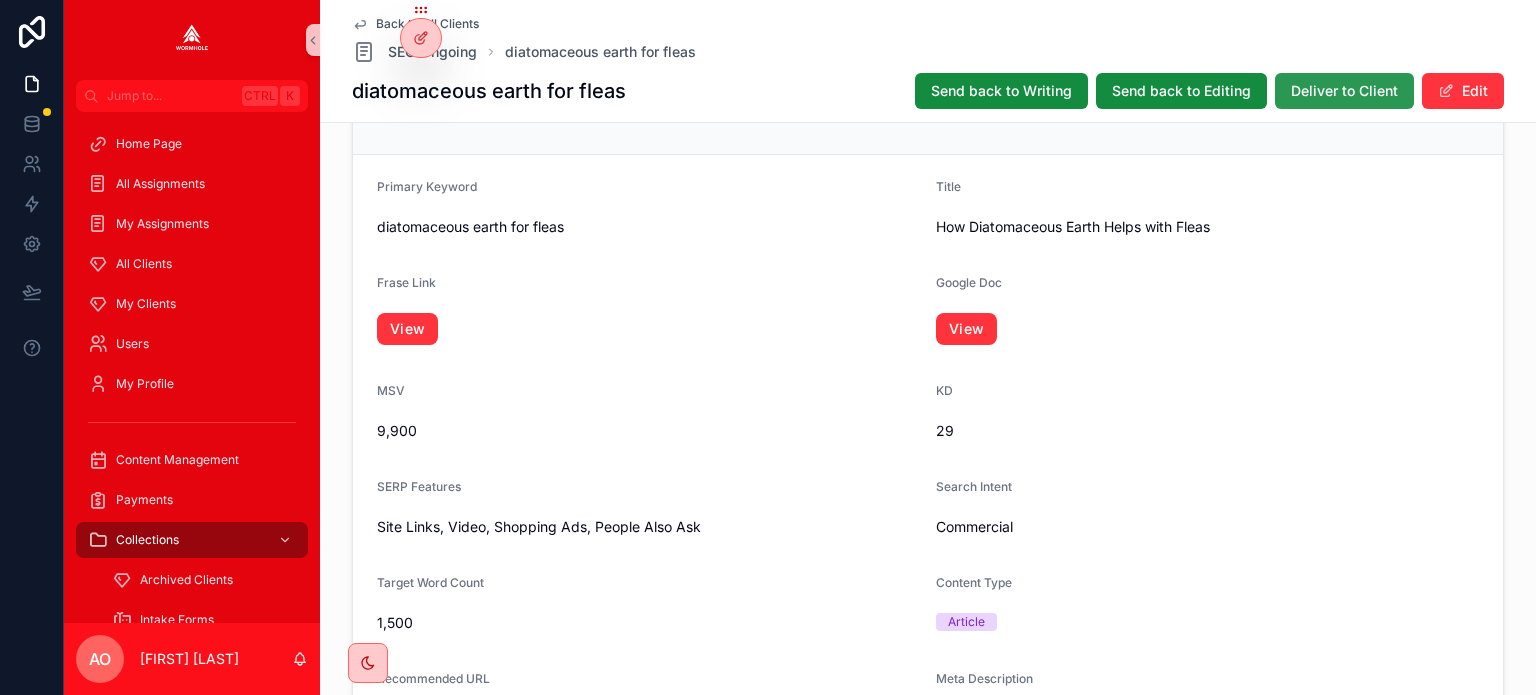 click on "Deliver to Client" at bounding box center (1344, 91) 